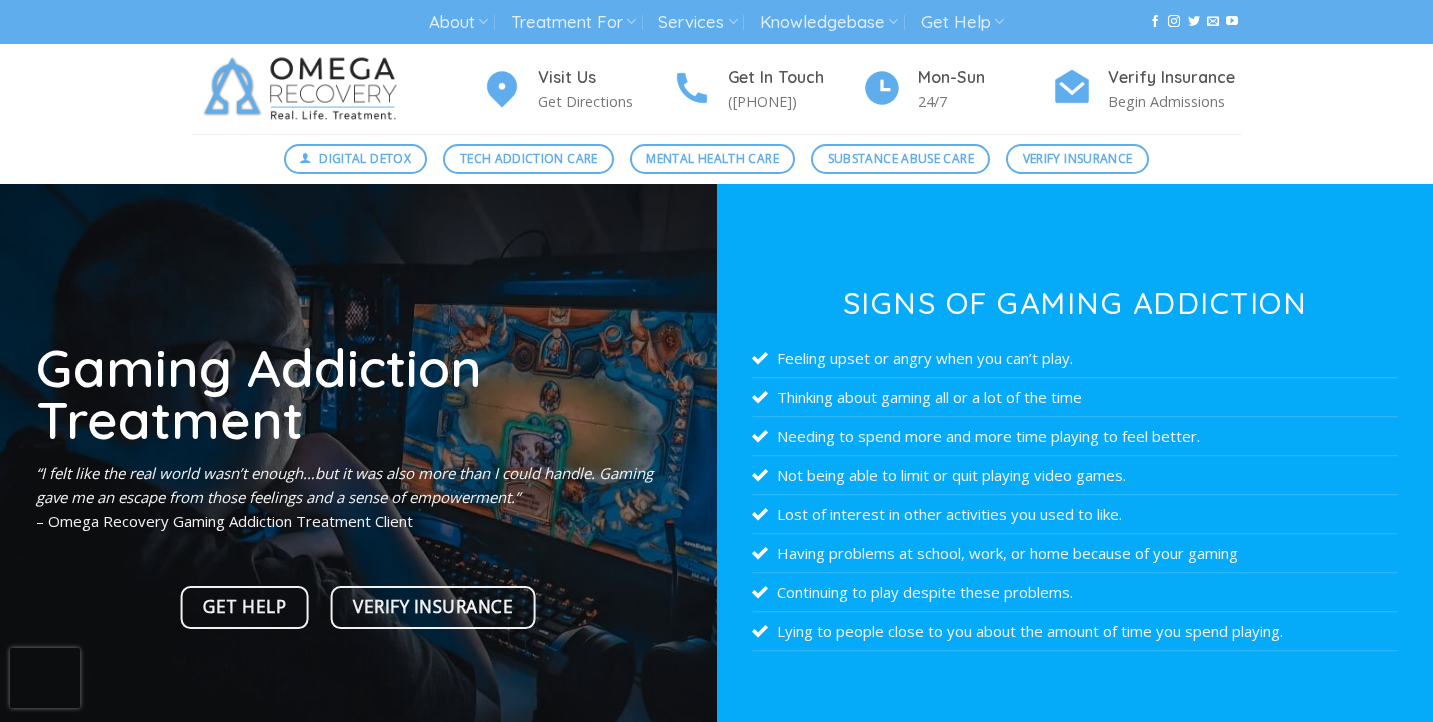 scroll, scrollTop: 0, scrollLeft: 0, axis: both 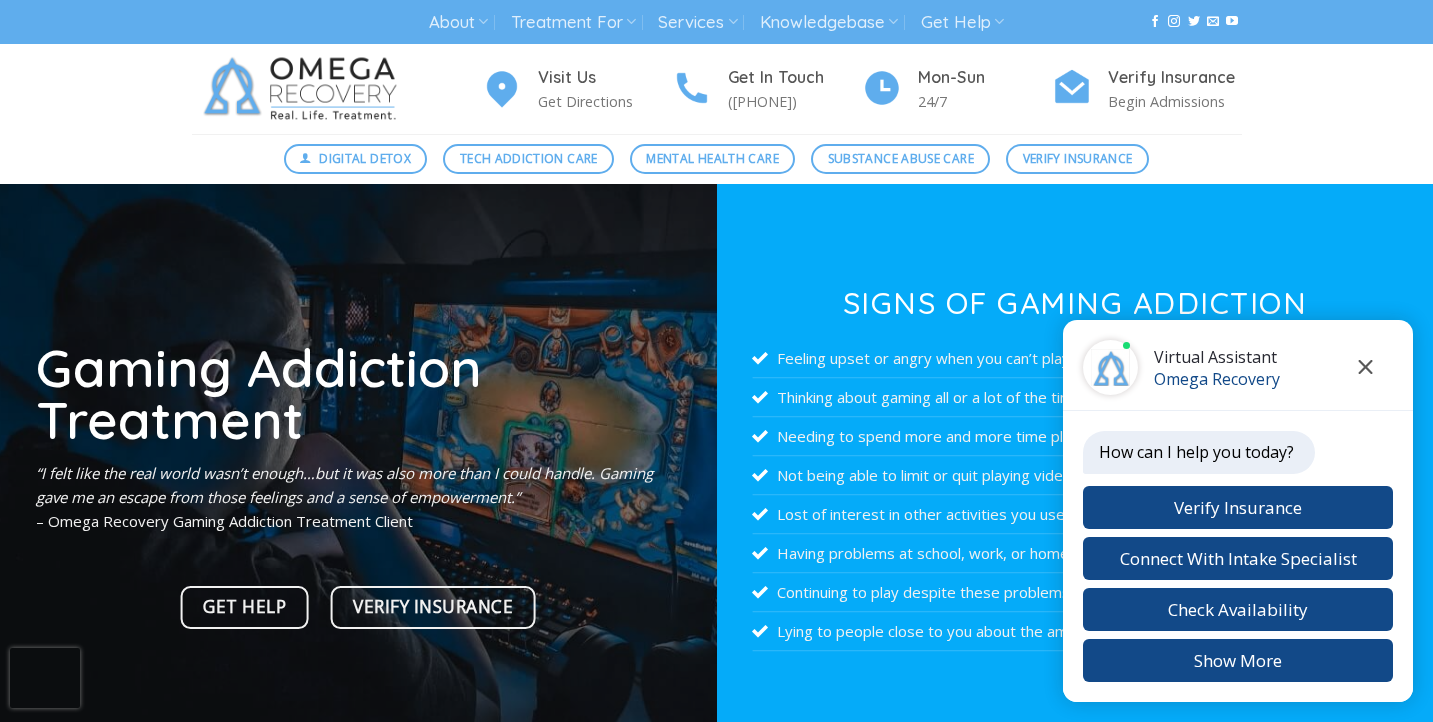 click at bounding box center [1365, 367] 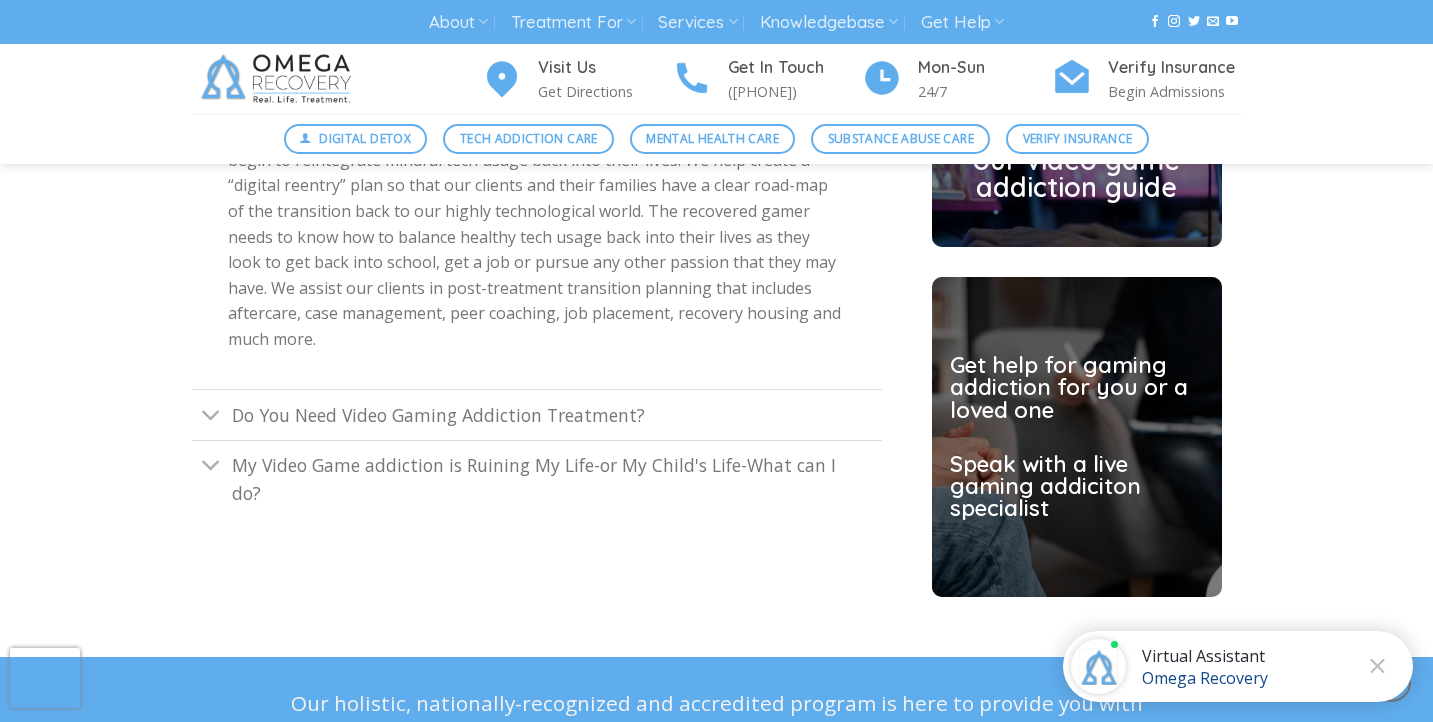 scroll, scrollTop: 5522, scrollLeft: 0, axis: vertical 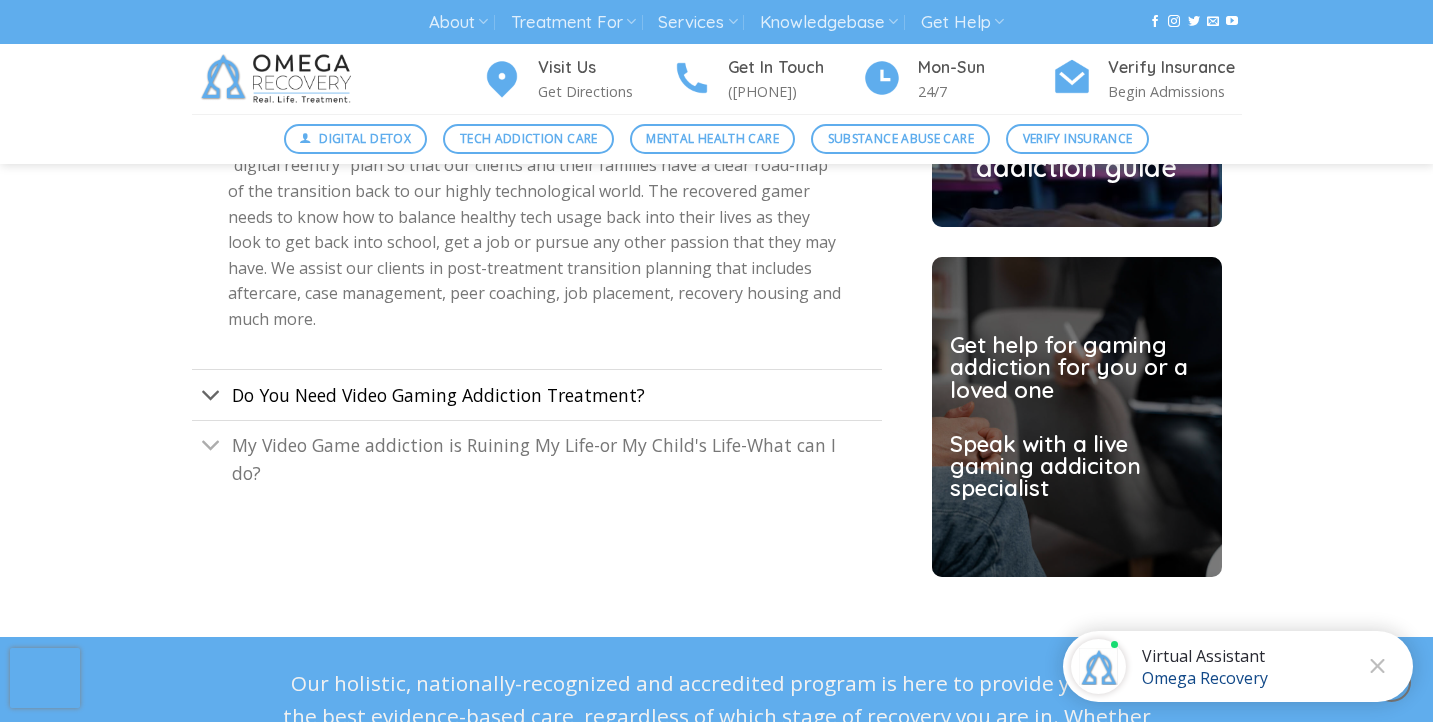 click on "Do You Need Video Gaming Addiction Treatment?" at bounding box center [438, 395] 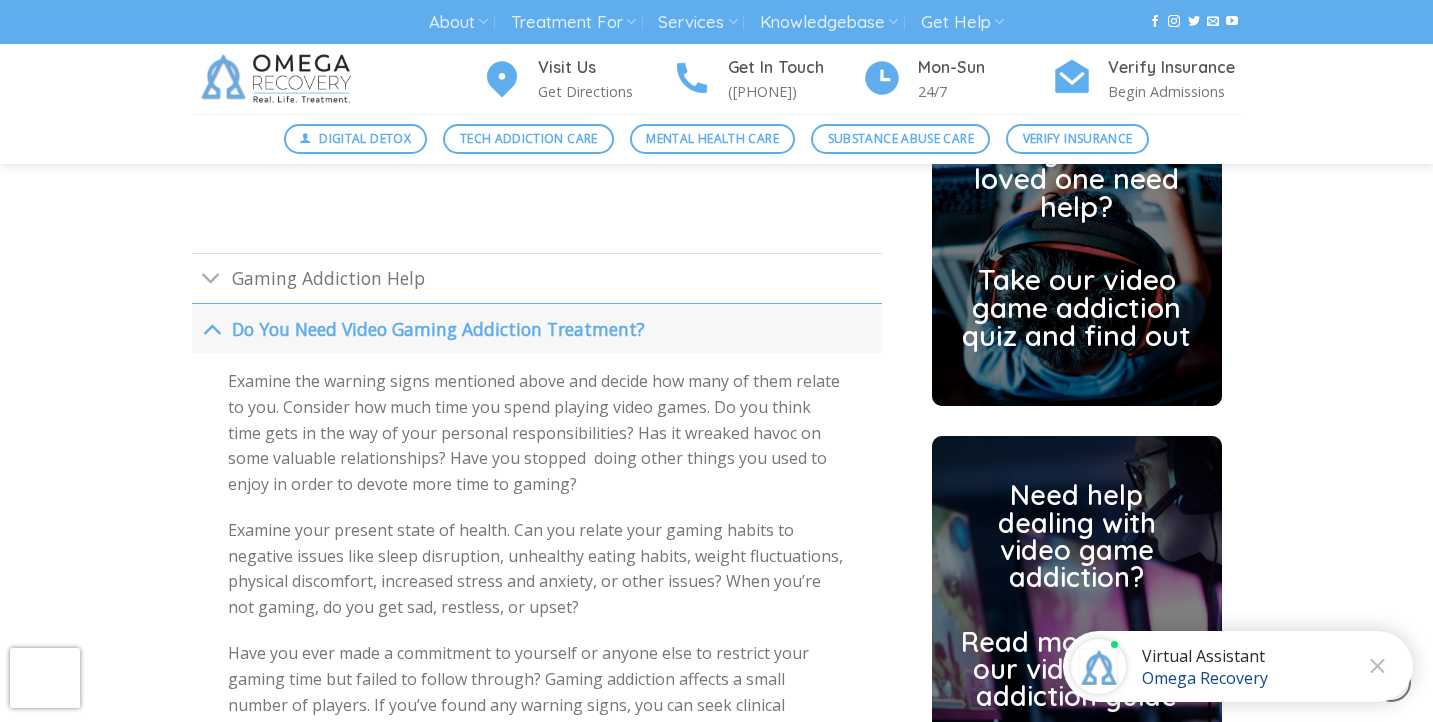 scroll, scrollTop: 4989, scrollLeft: 0, axis: vertical 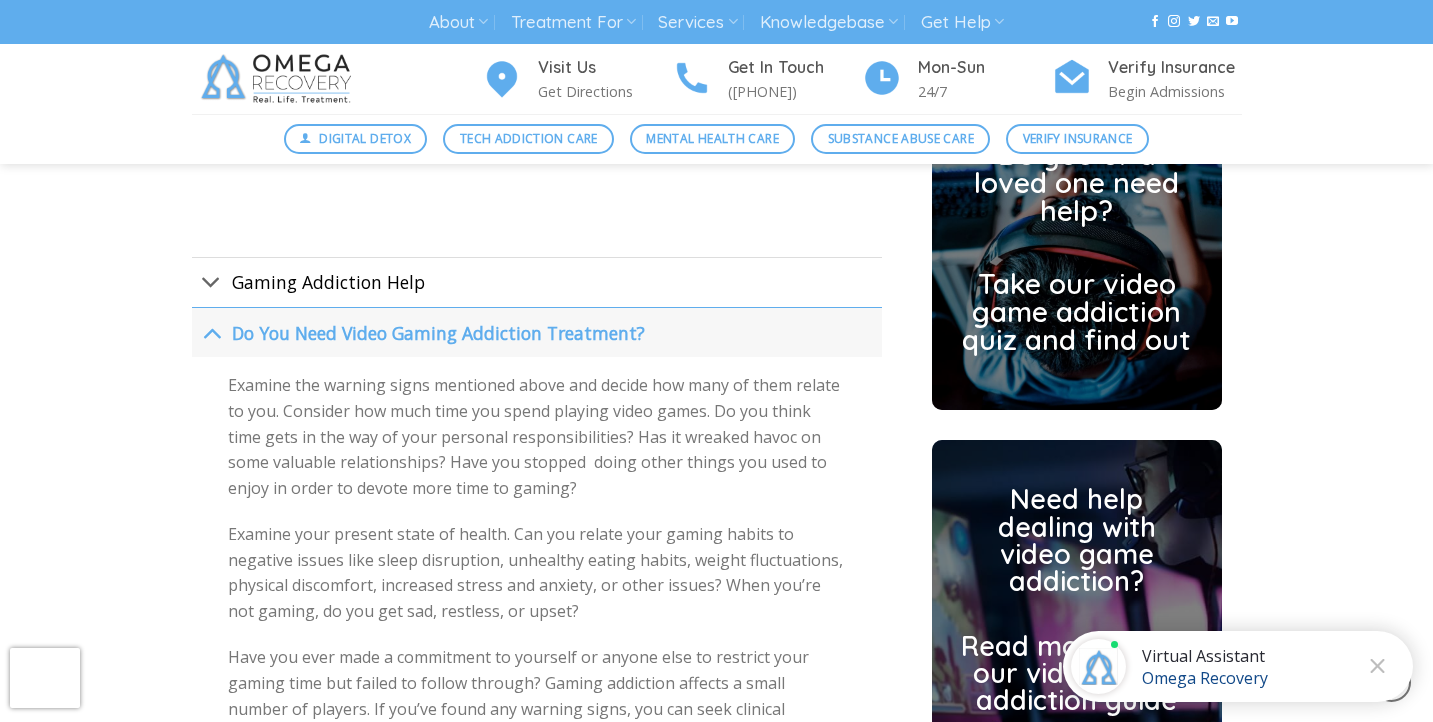 click on "Gaming Addiction Help" at bounding box center (537, 282) 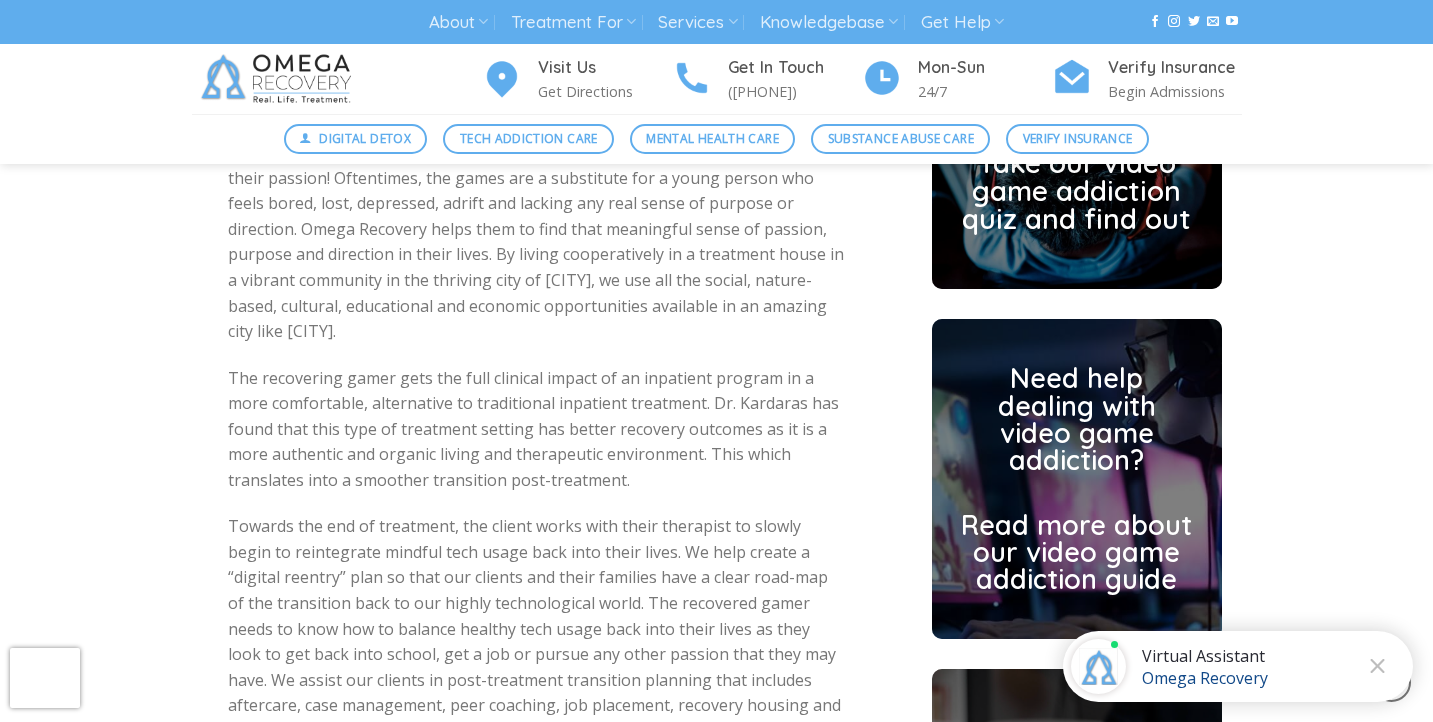 click on "Gaming Addiction Help
In our Community Integrated Treatment Model, our Omega clients are engaged in living in the real world once again—and we make it fun as we help them to find their passion! Oftentimes, the games are a substitute for a young person who feels bored, lost, depressed, adrift and lacking any real sense of purpose or direction. Omega Recovery helps them to find that meaningful sense of passion, purpose and direction in their lives. By living cooperatively in a treatment house in a vibrant community in the thriving city of Austin, we use all the social, nature-based, cultural, educational and economic opportunities available in an amazing city like Austin.
Do You Need Video Gaming Addiction Treatment?
Get Help
My Video Game addiction is Ruining My Life-or My Child's Life-What can I do?
GET HELP" at bounding box center [537, 494] 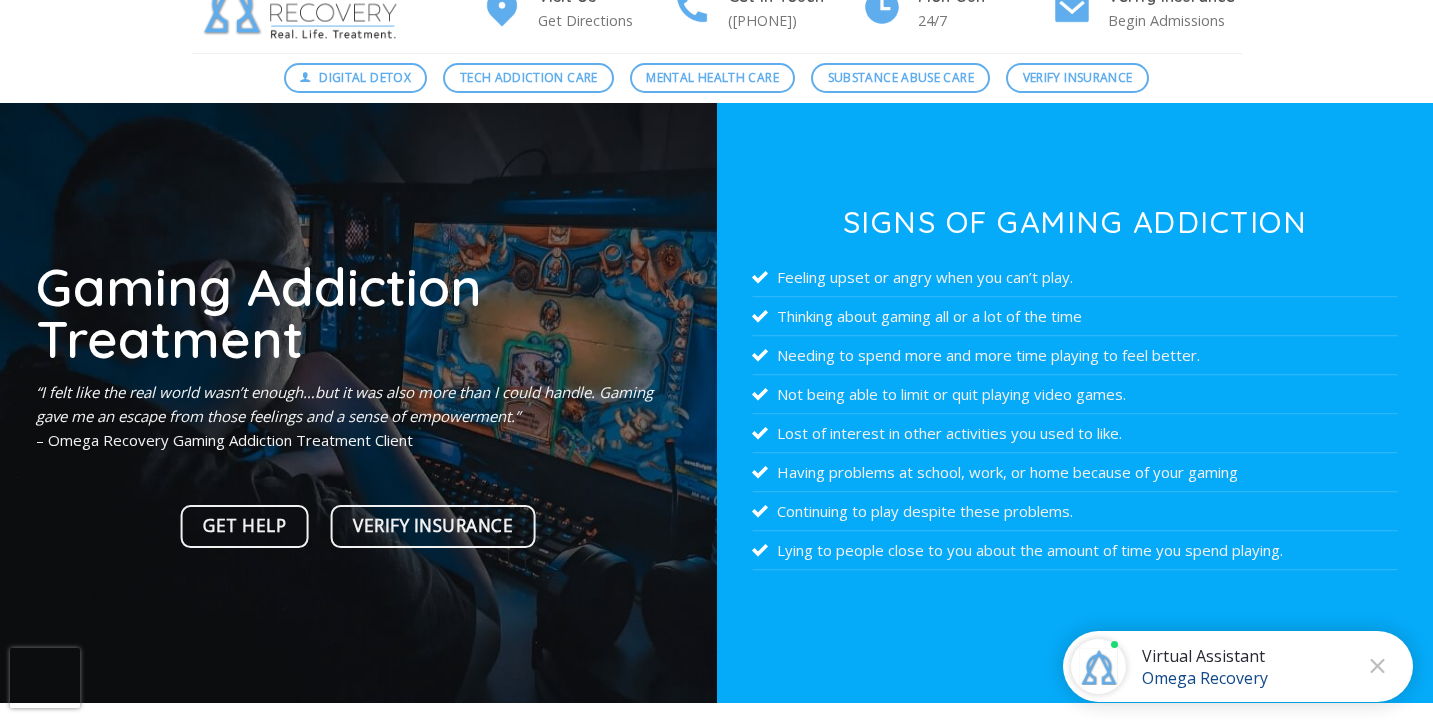 scroll, scrollTop: 95, scrollLeft: 0, axis: vertical 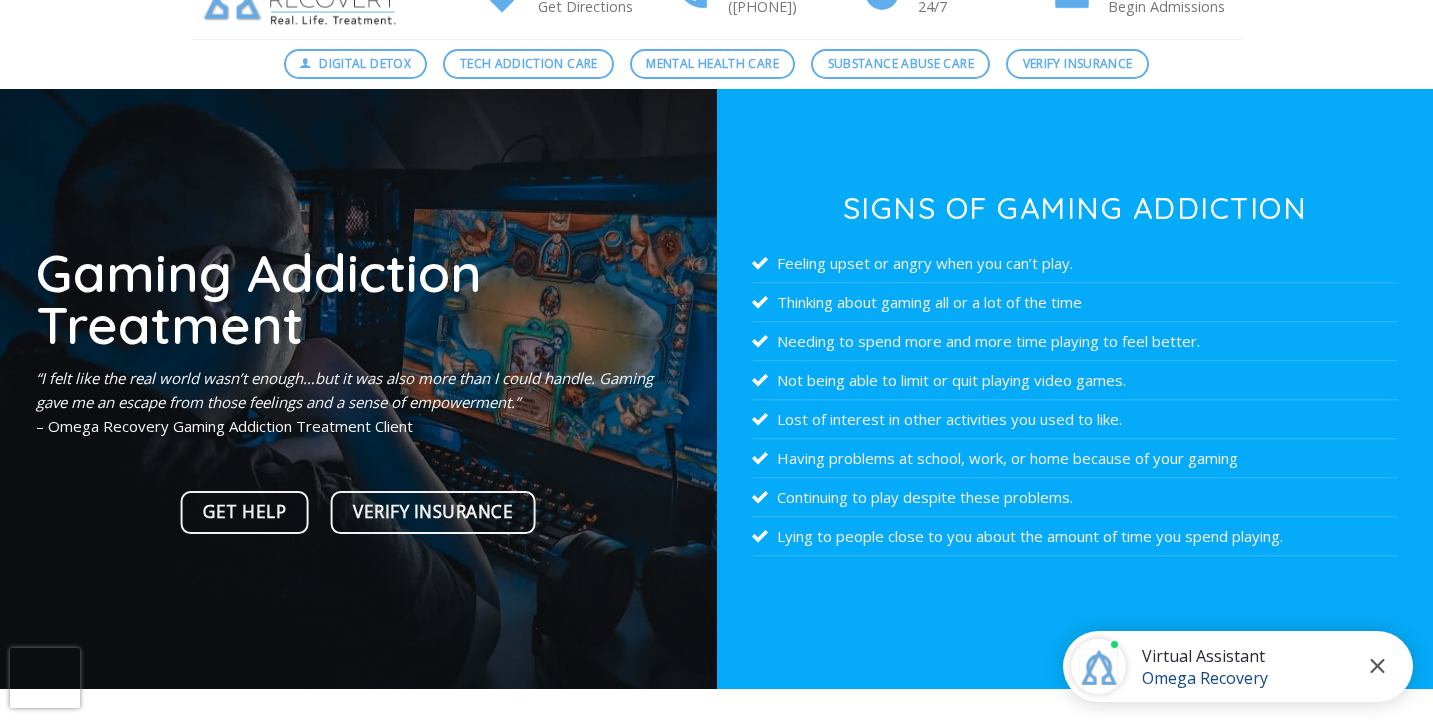 click at bounding box center (1377, 666) 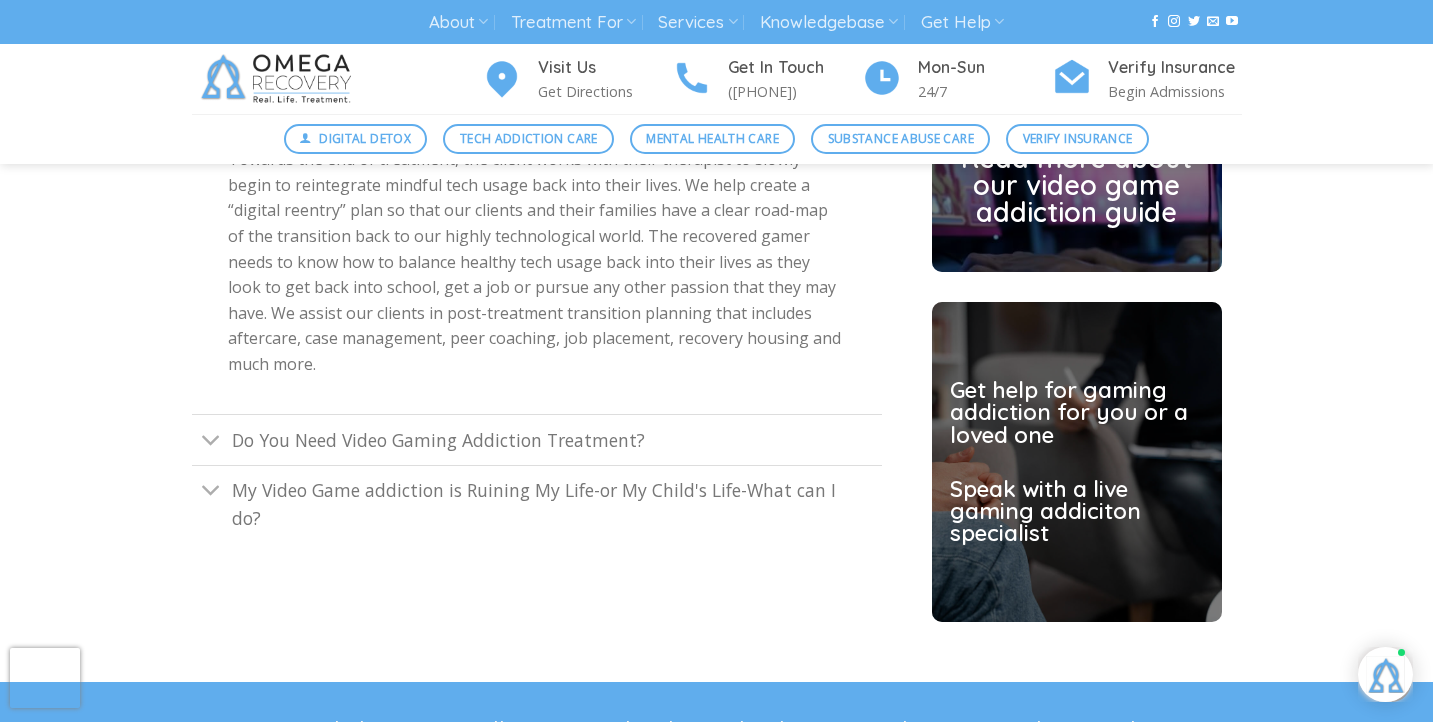 scroll, scrollTop: 5478, scrollLeft: 0, axis: vertical 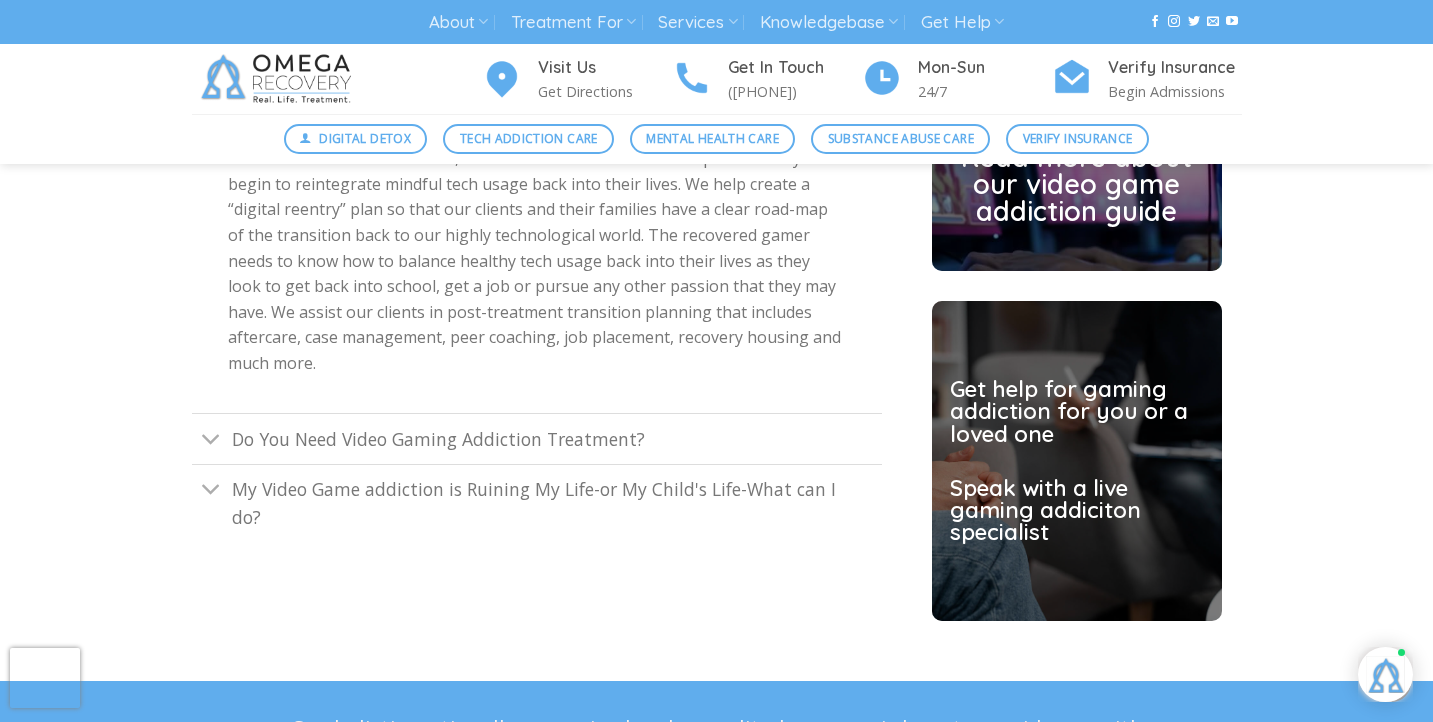 click on "My Video Game addiction is Ruining My Life-or My Child's Life-What can I do?" at bounding box center (537, 503) 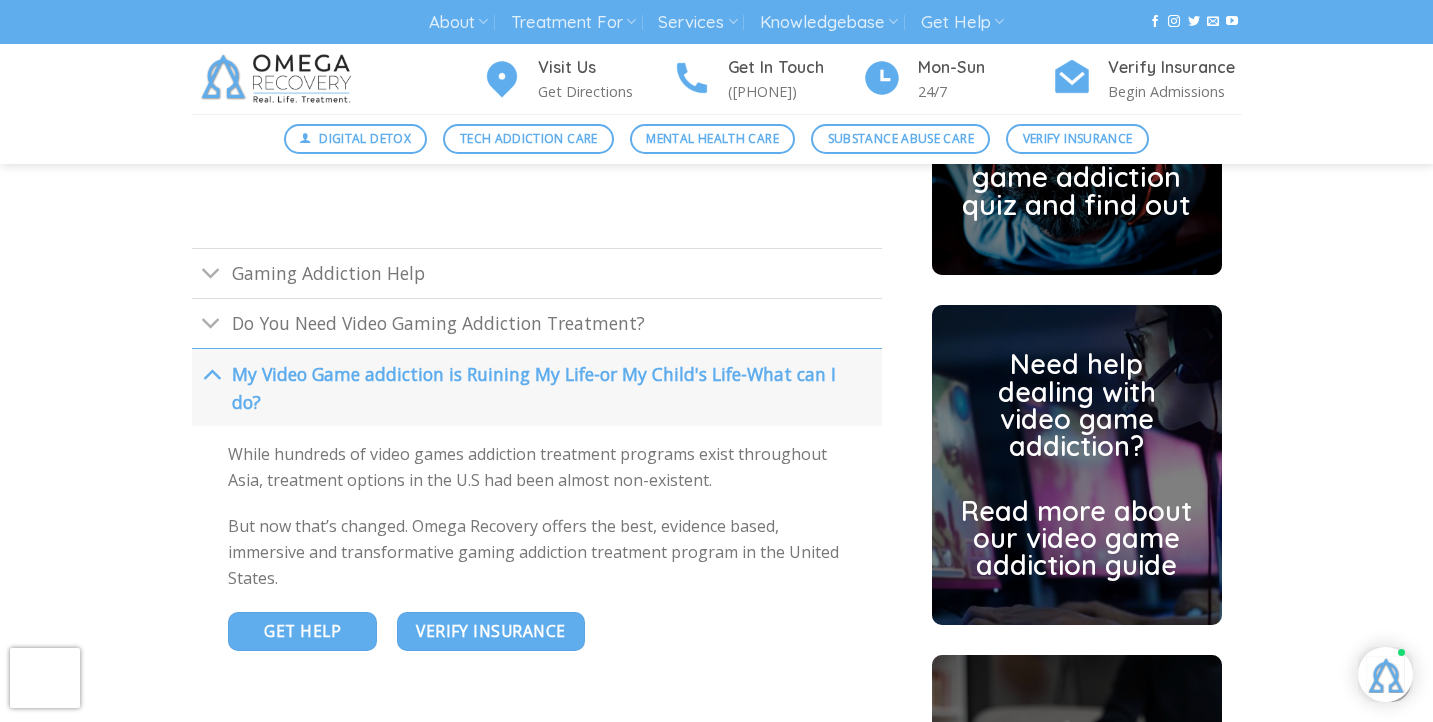 scroll, scrollTop: 5121, scrollLeft: 0, axis: vertical 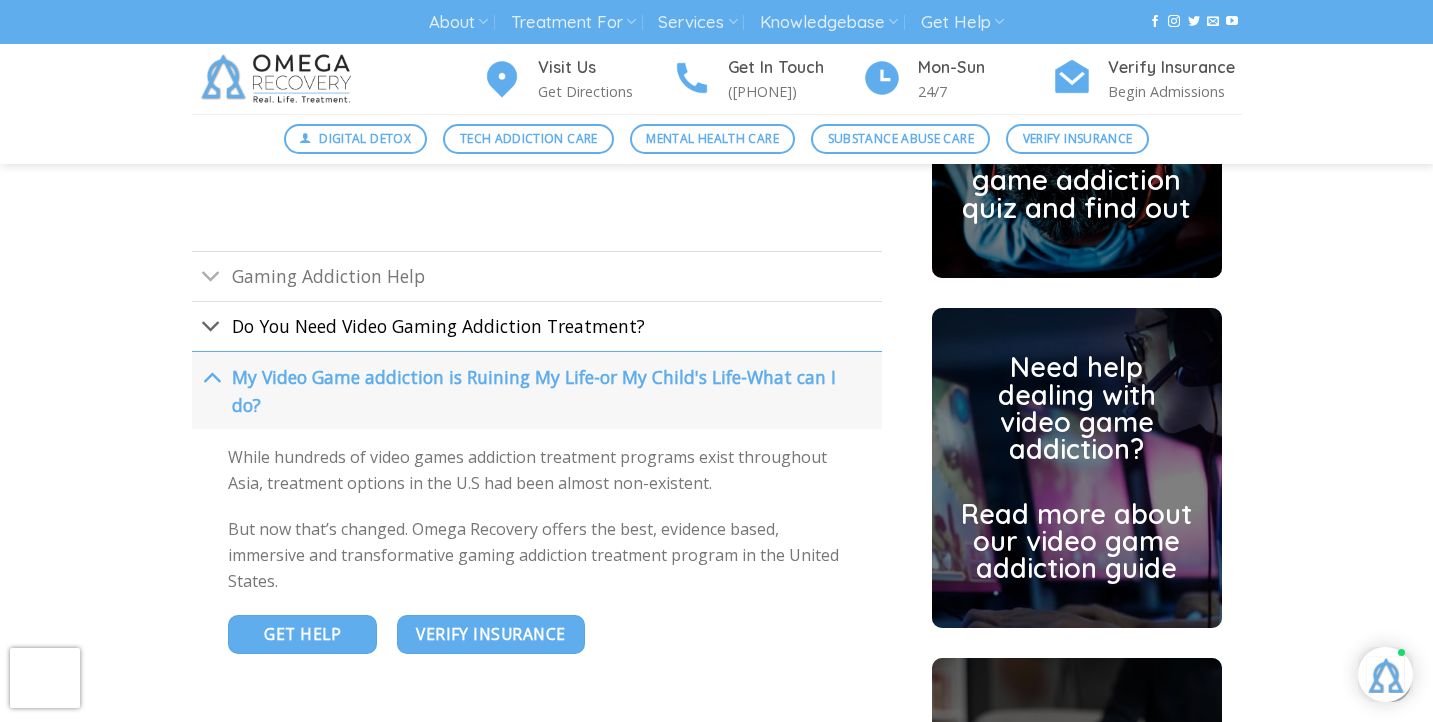 click on "Do You Need Video Gaming Addiction Treatment?" at bounding box center [537, 326] 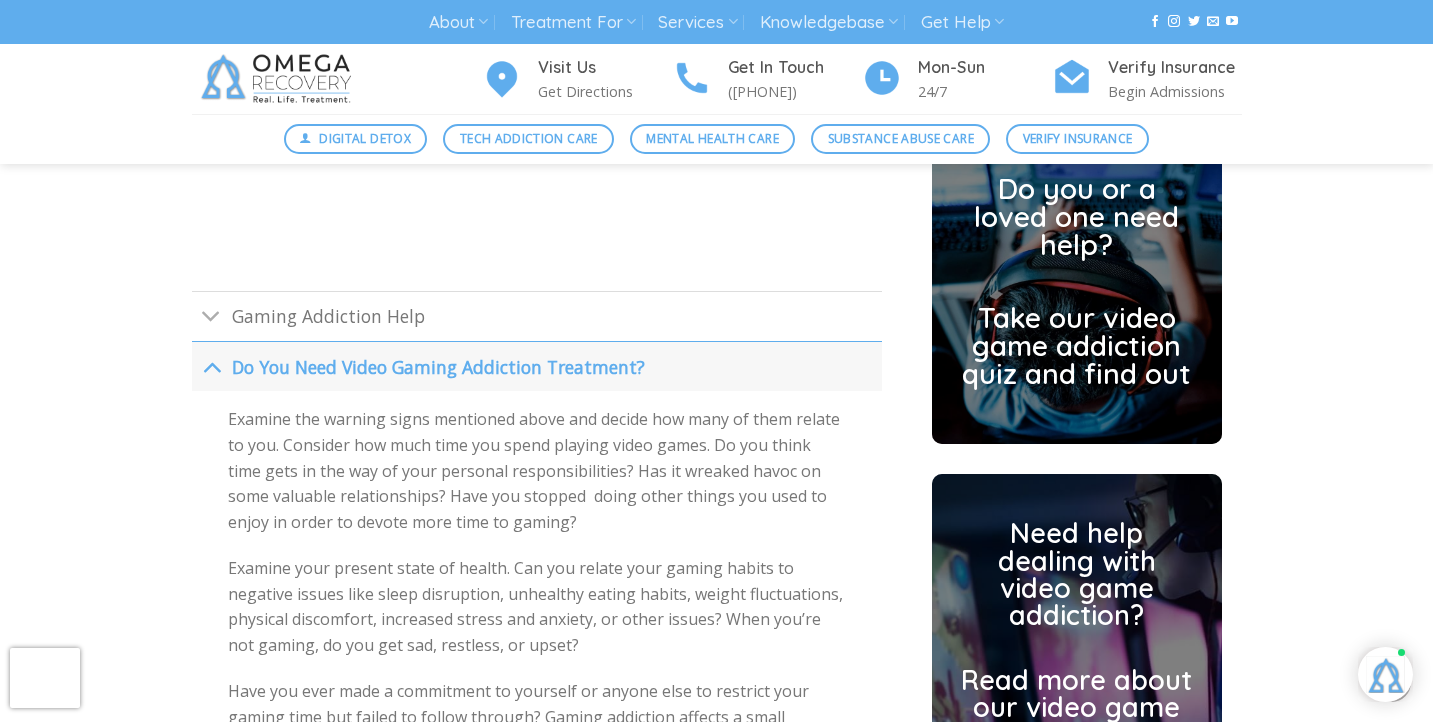 scroll, scrollTop: 4927, scrollLeft: 0, axis: vertical 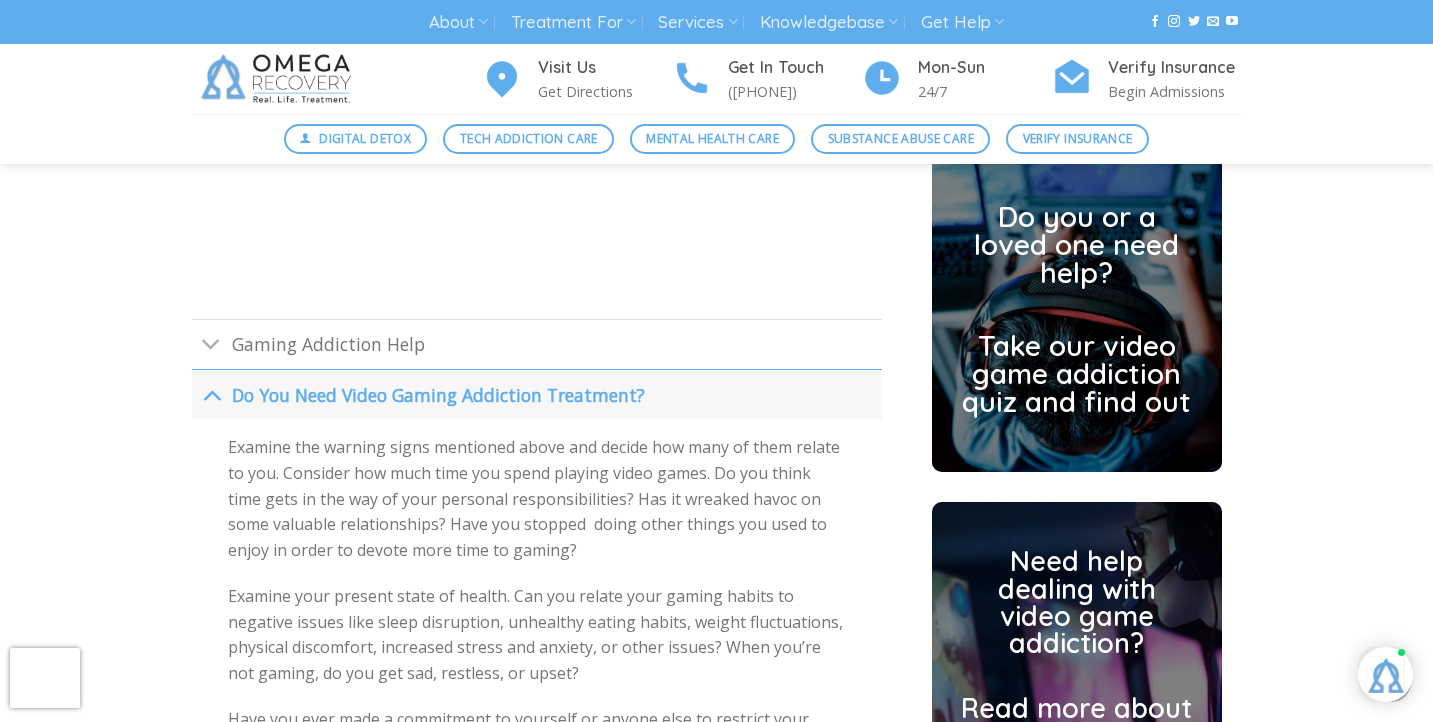 click on "Take our video game addiction quiz and find out" at bounding box center (1077, 374) 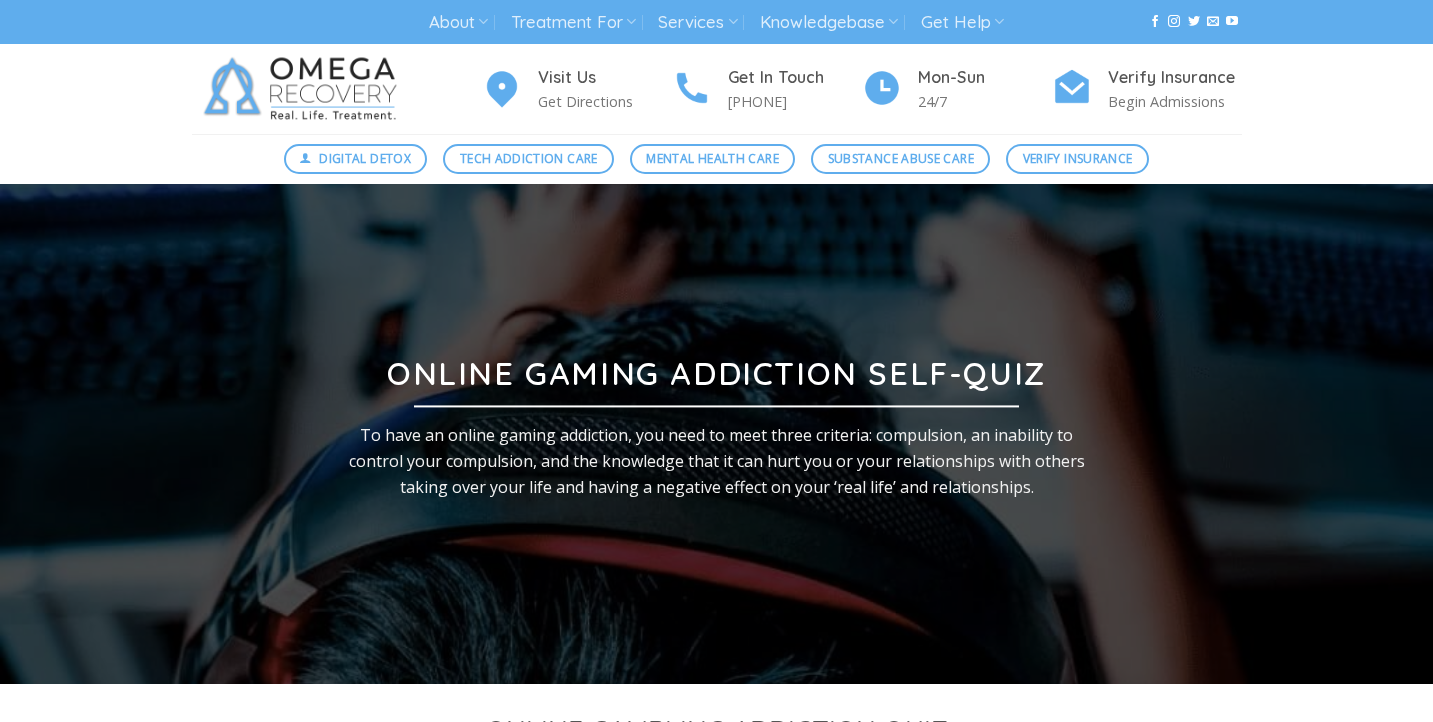 scroll, scrollTop: 0, scrollLeft: 0, axis: both 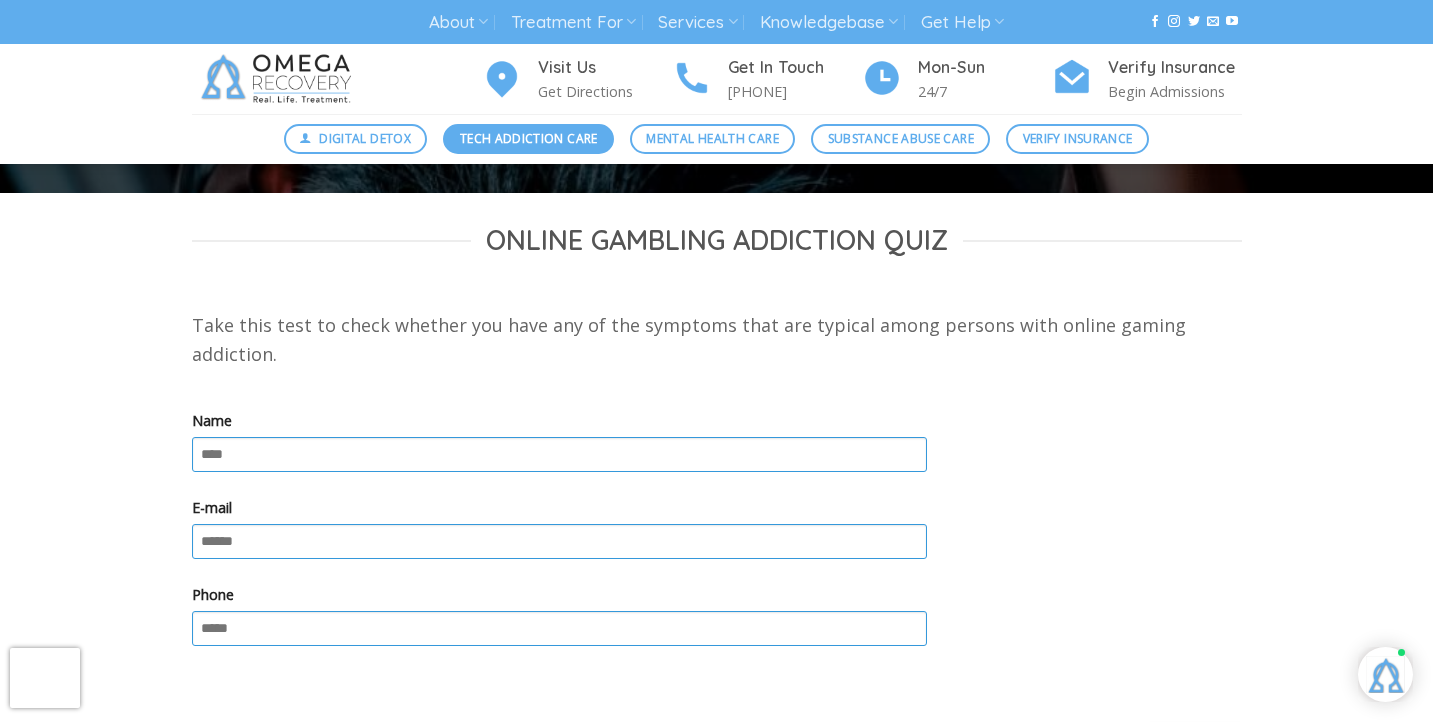 click on "Tech Addiction Care" at bounding box center (529, 138) 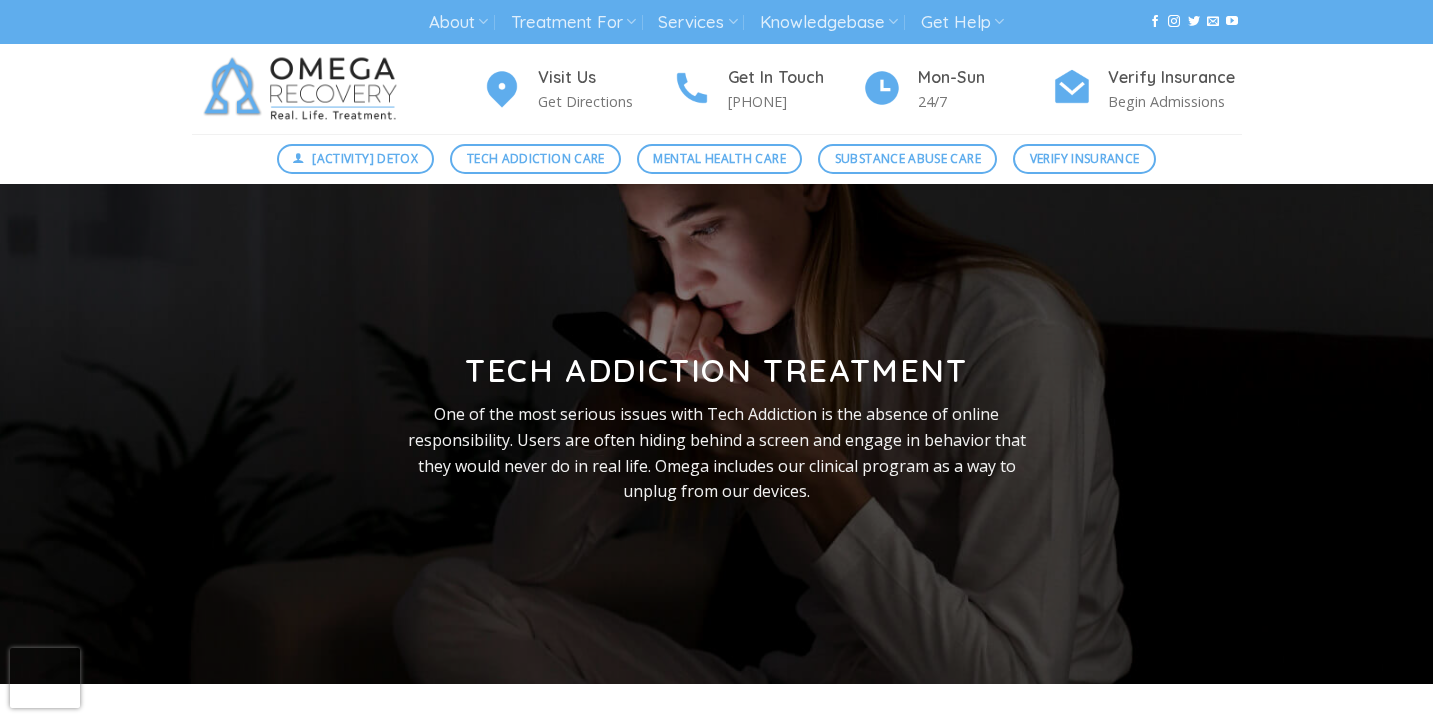 scroll, scrollTop: 0, scrollLeft: 0, axis: both 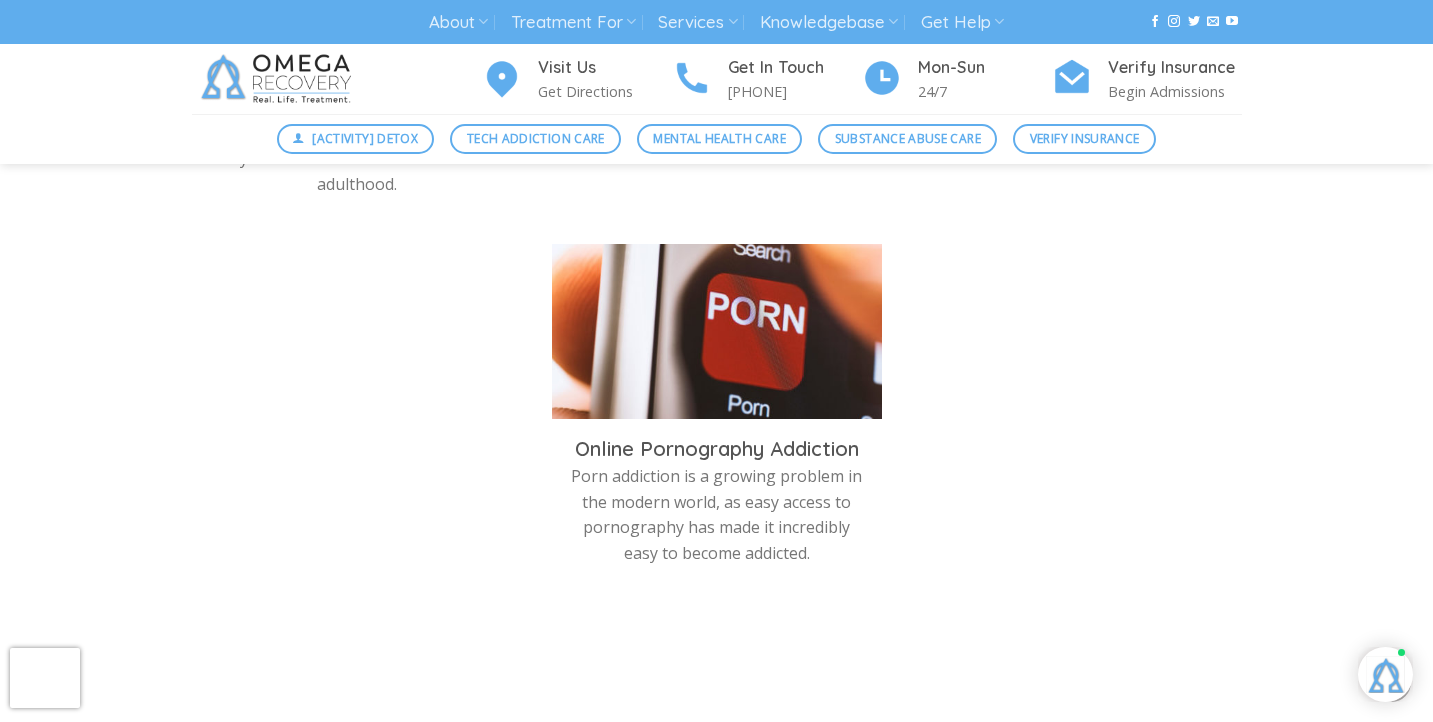click on "Porn addiction is a growing problem in the modern world, as easy access to pornography has made it incredibly easy to become addicted." at bounding box center [717, 515] 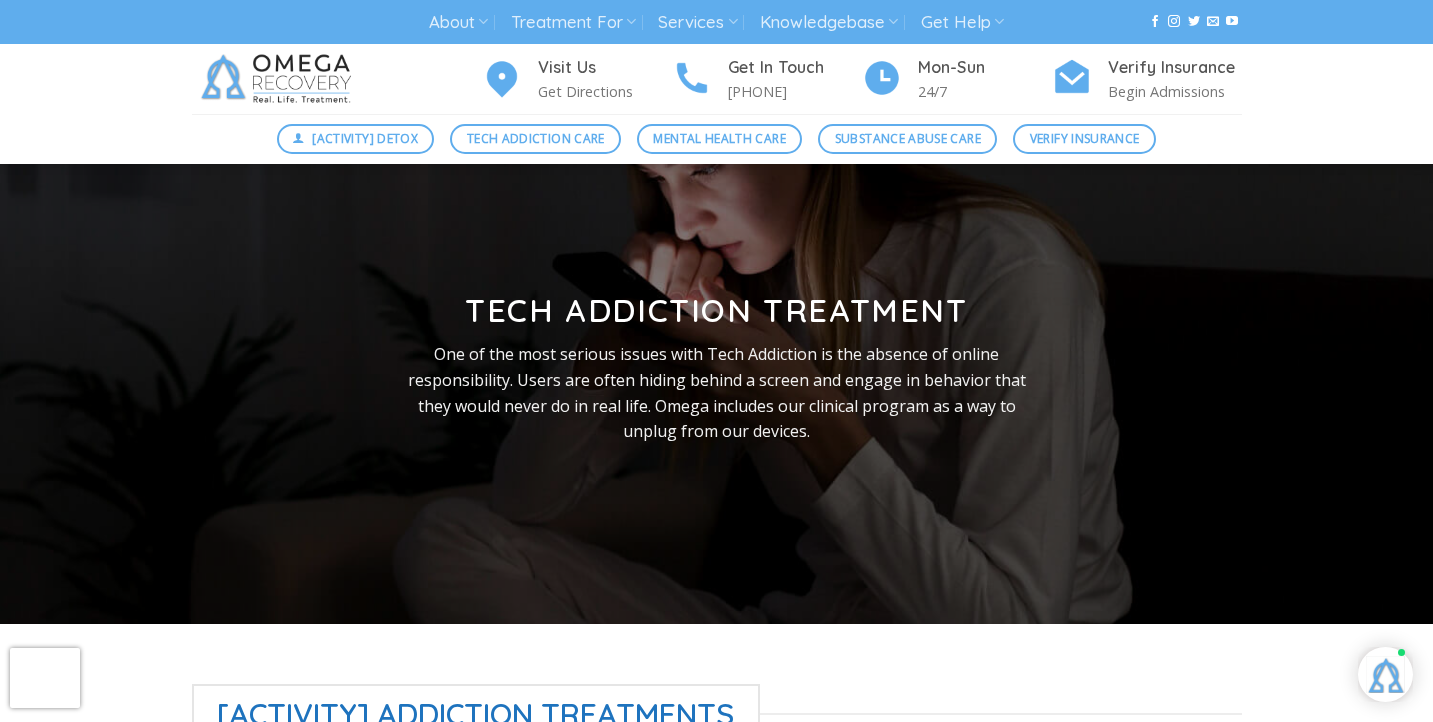 scroll, scrollTop: 0, scrollLeft: 0, axis: both 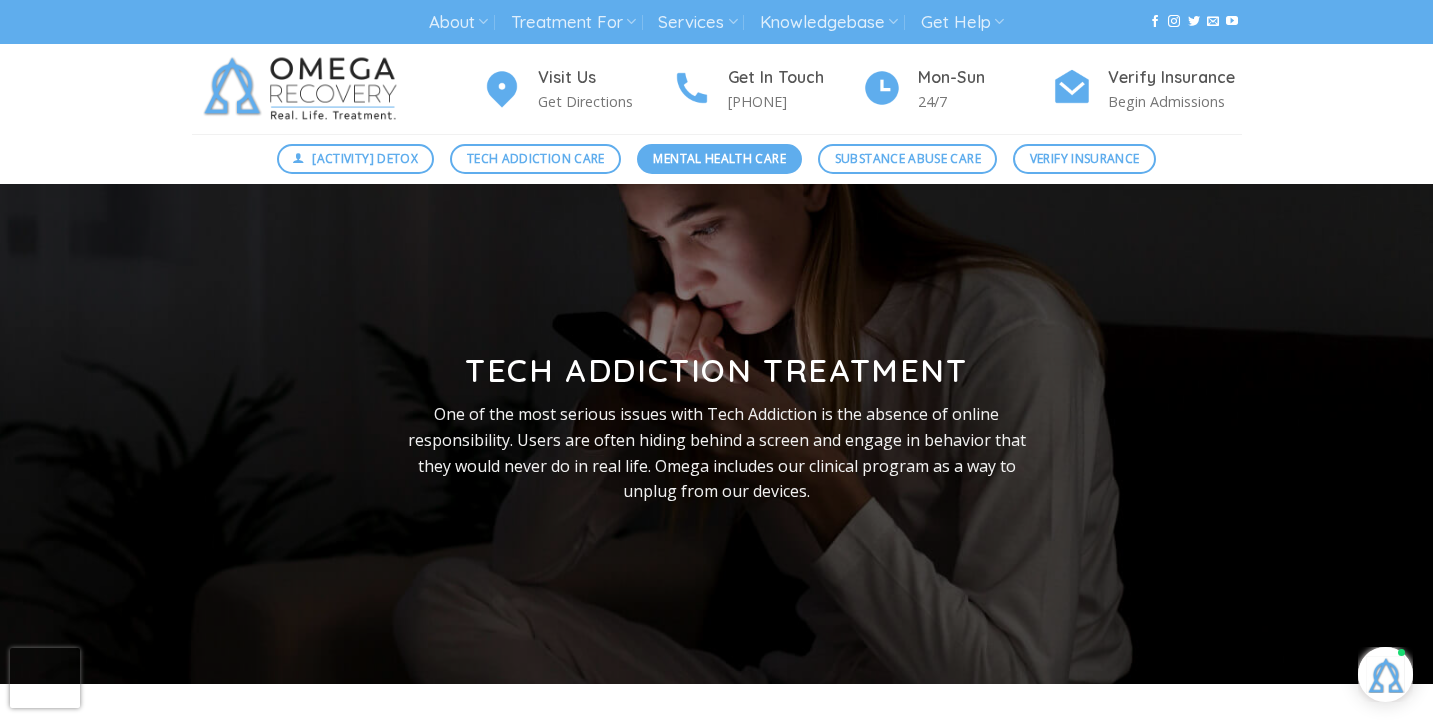 click on "Mental Health Care" at bounding box center [719, 159] 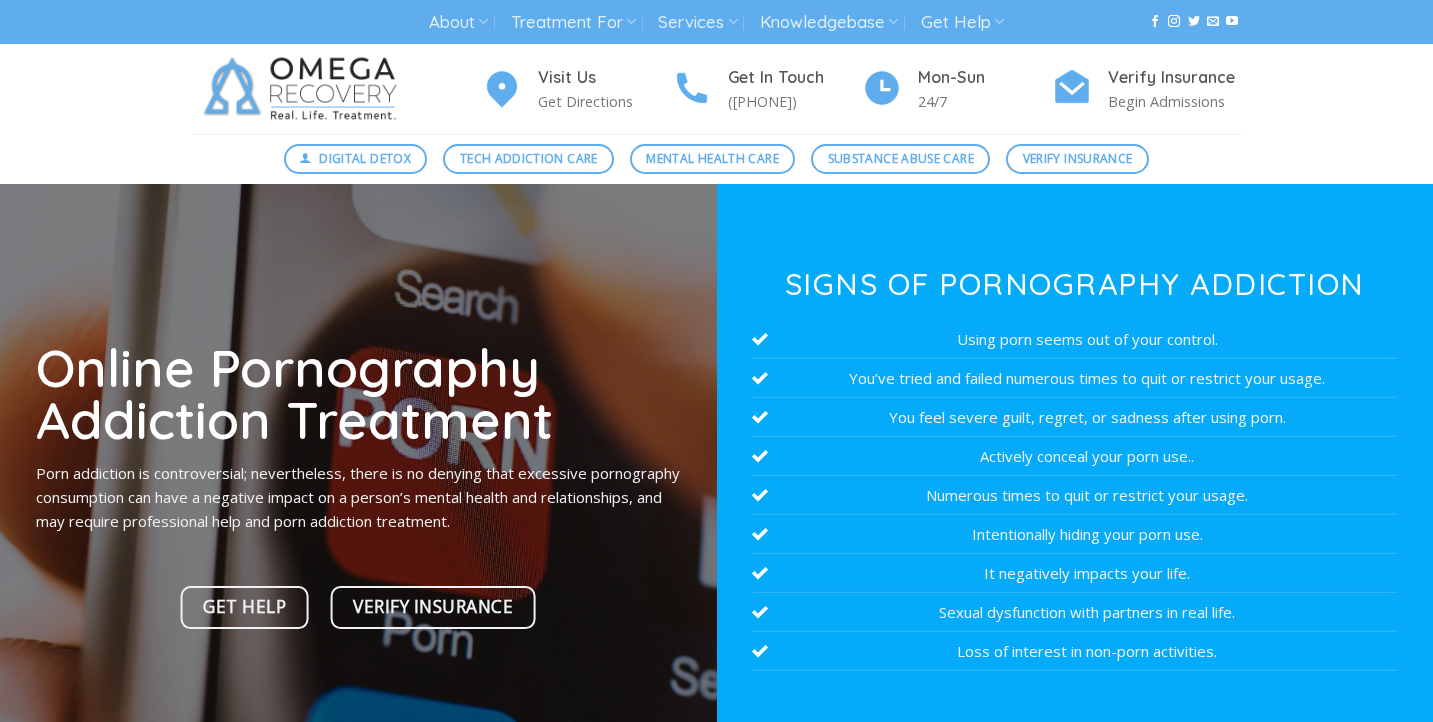 scroll, scrollTop: 0, scrollLeft: 0, axis: both 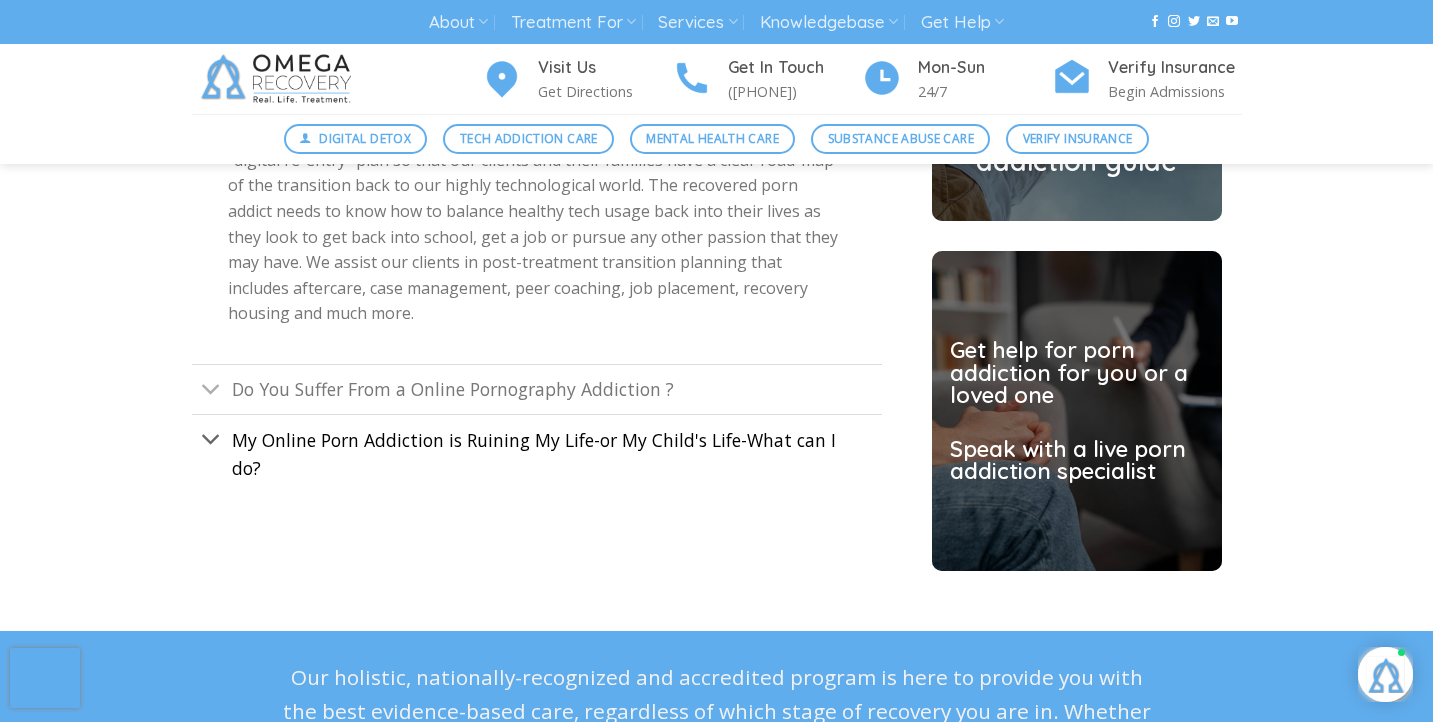 click on "My Online Porn Addiction  is Ruining My Life-or My Child's Life-What can I do?" at bounding box center (537, 453) 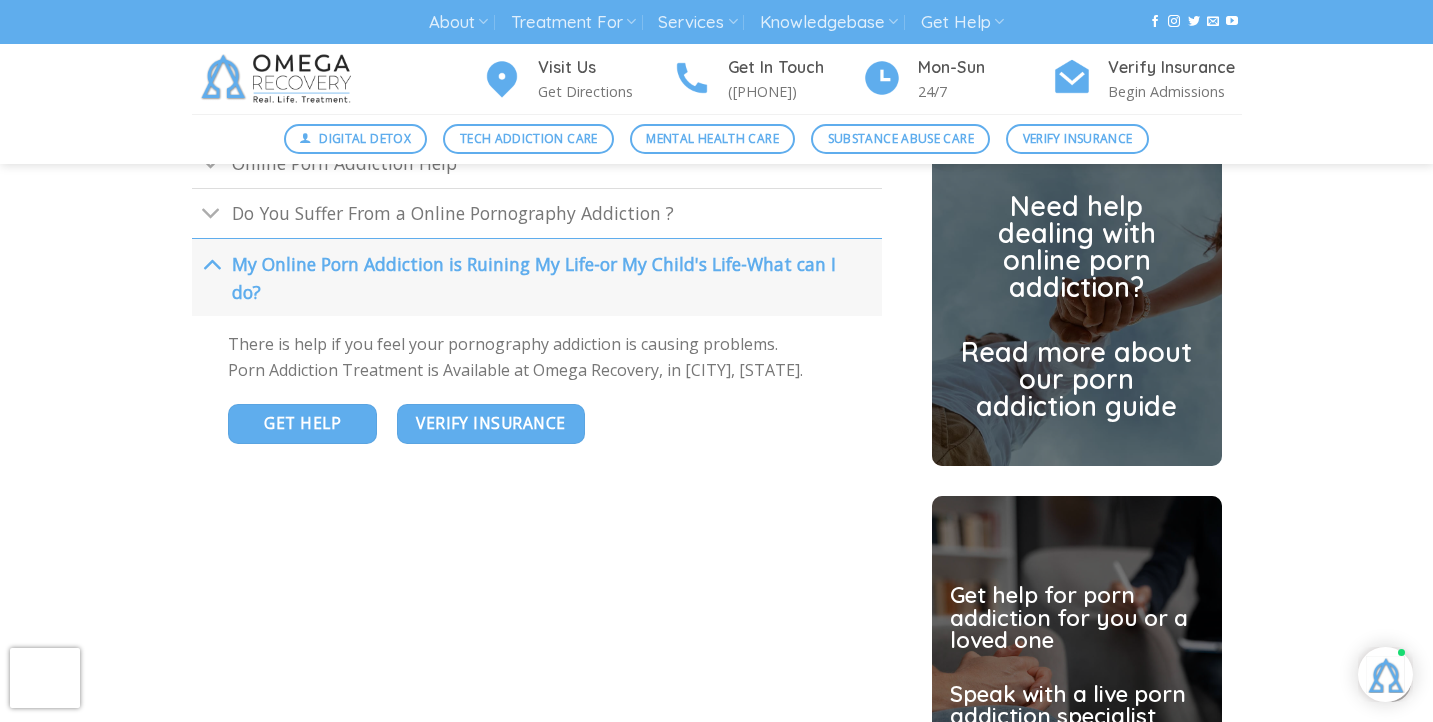 scroll, scrollTop: 5280, scrollLeft: 0, axis: vertical 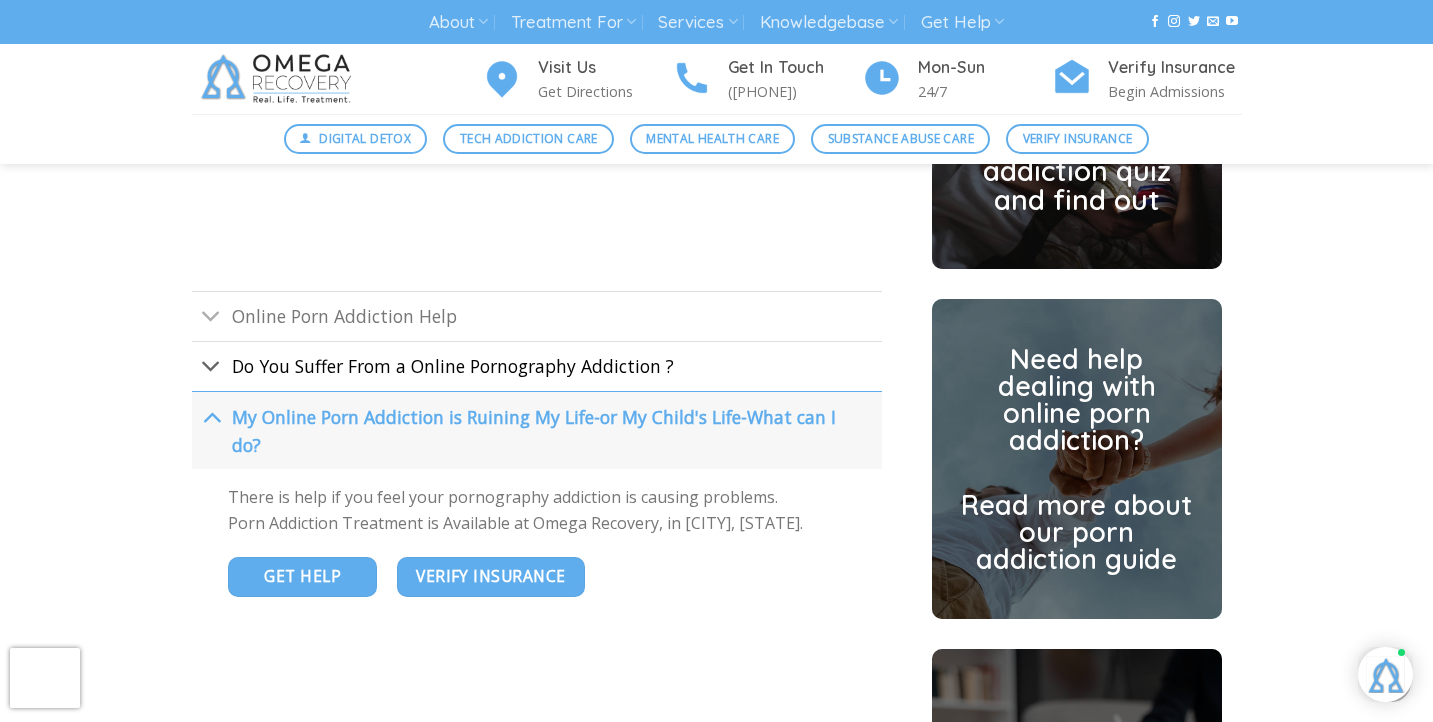 click on "Do You Suffer From a Online Pornography Addiction ?" at bounding box center (453, 366) 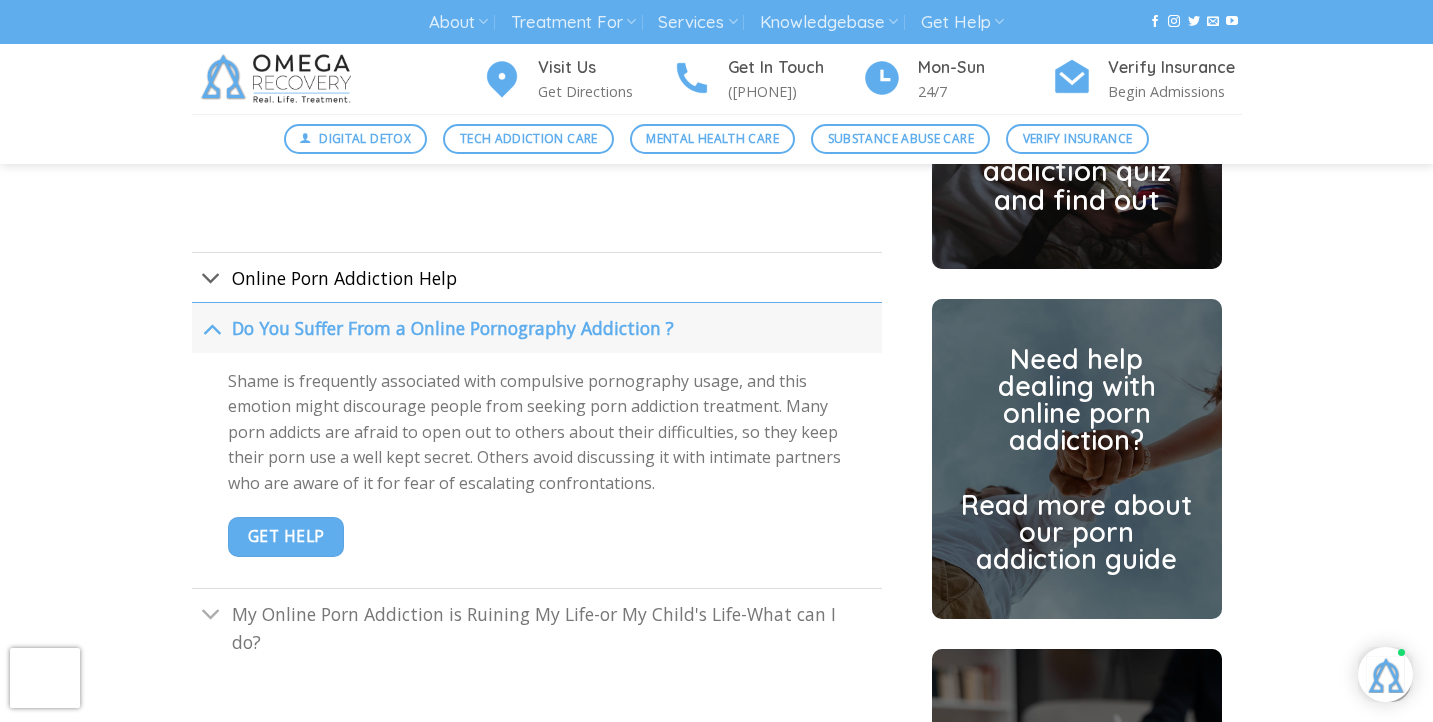 click on "Online Porn Addiction Help" at bounding box center (537, 277) 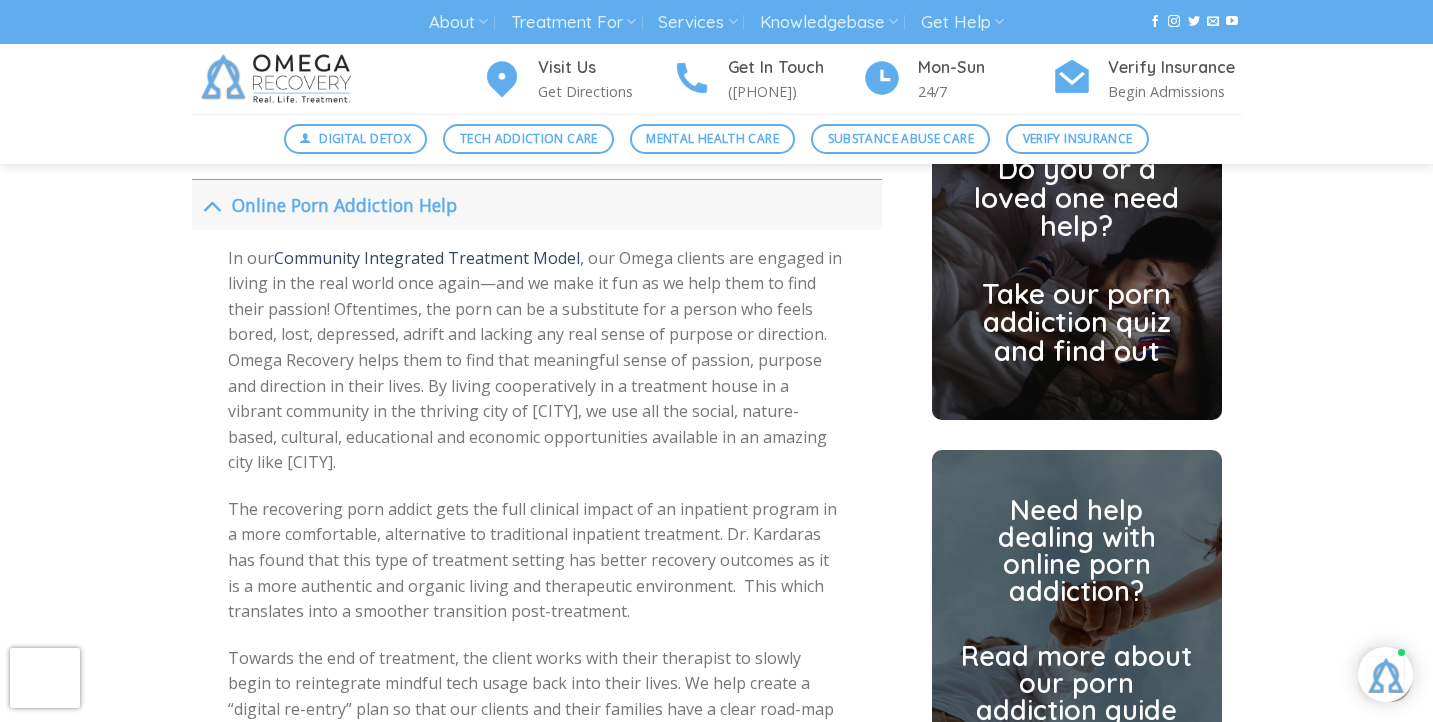 scroll, scrollTop: 5126, scrollLeft: 0, axis: vertical 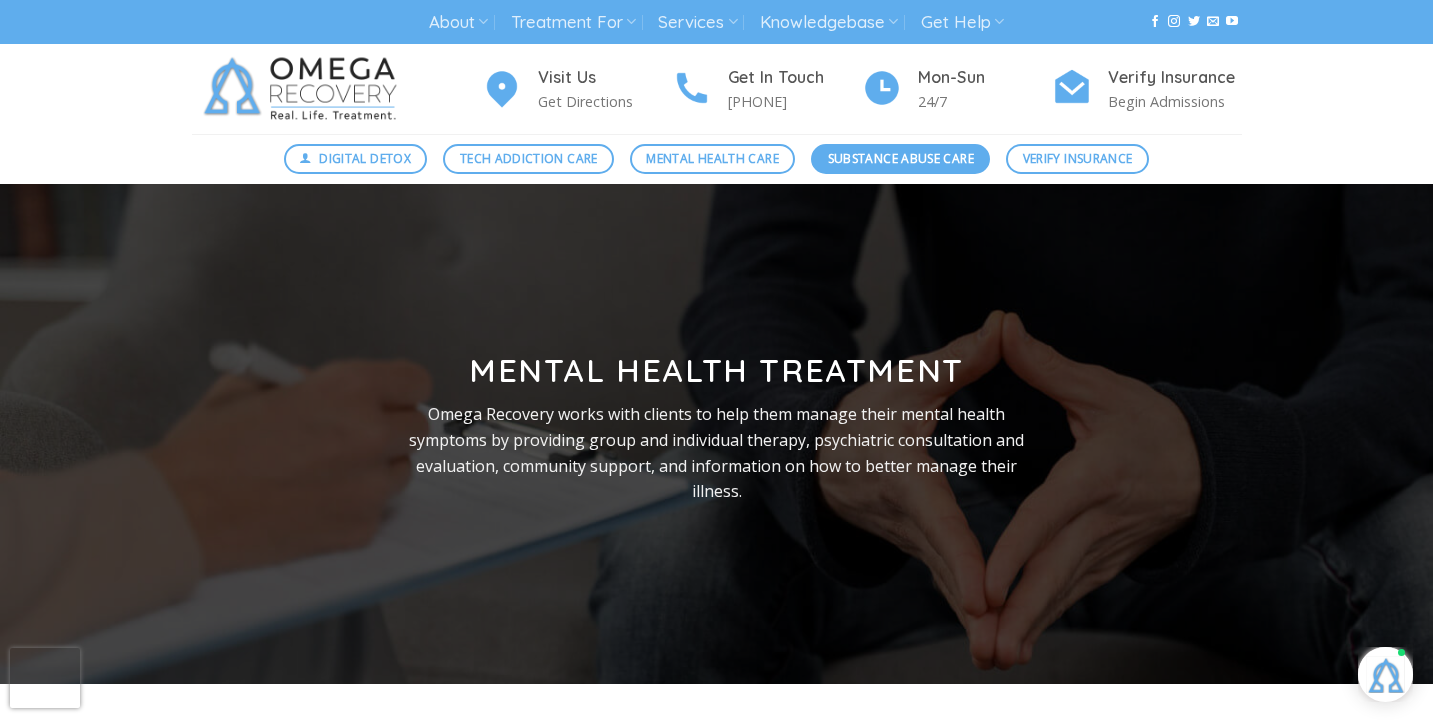 click on "Substance Abuse Care" at bounding box center (901, 158) 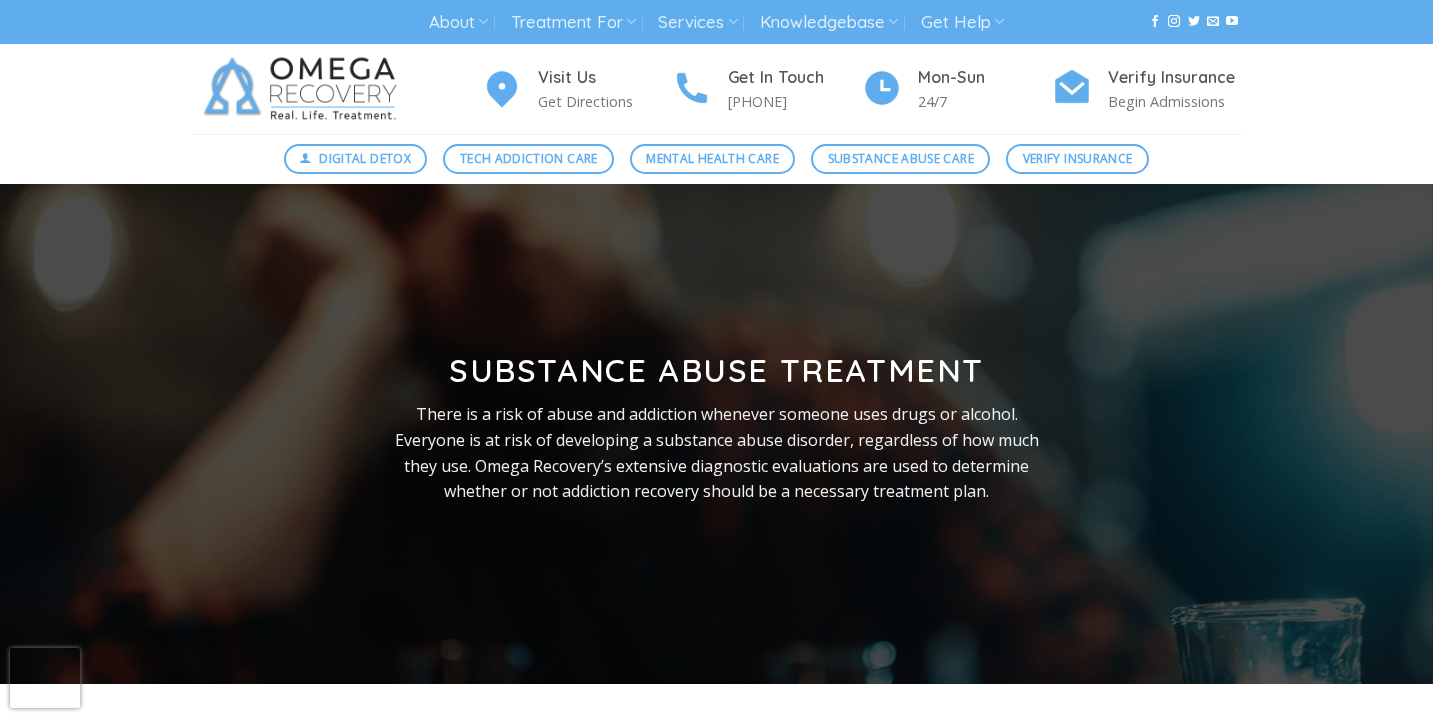 scroll, scrollTop: 0, scrollLeft: 0, axis: both 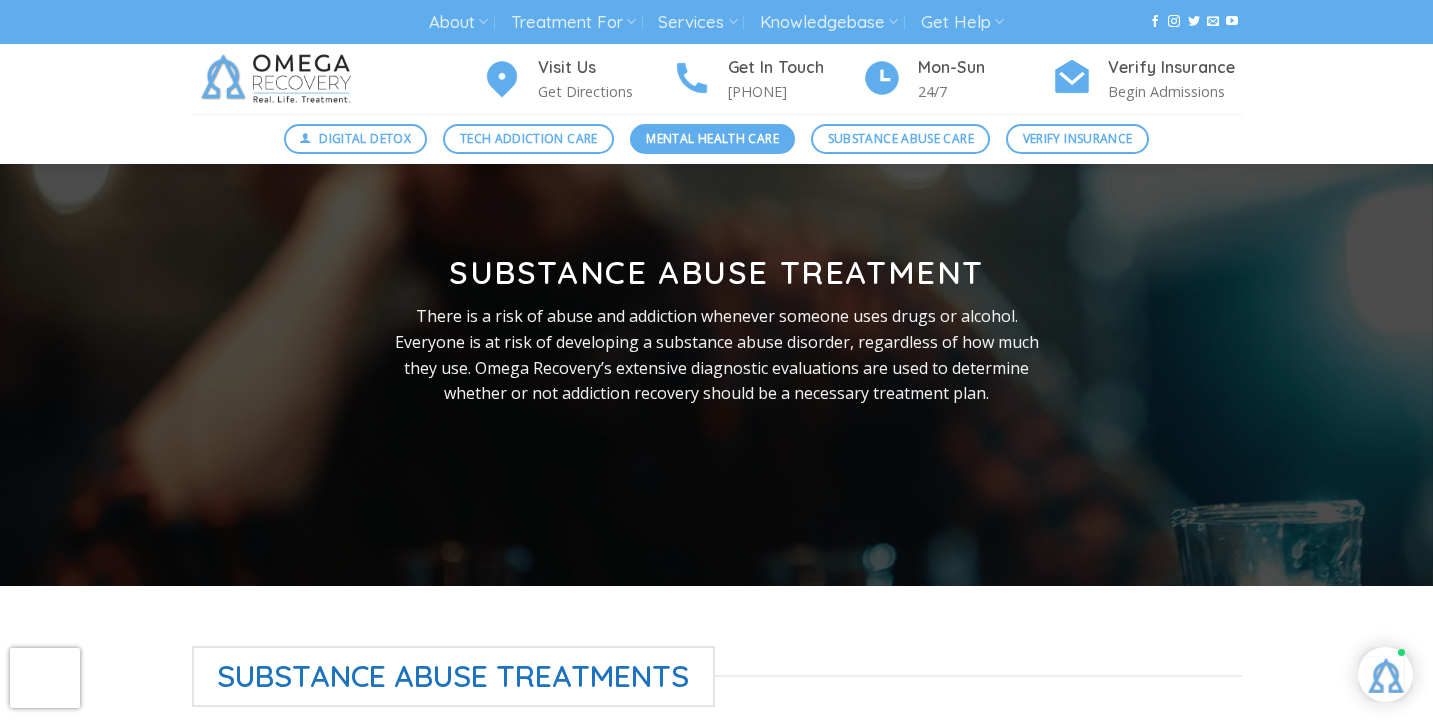 click on "Mental Health Care" at bounding box center [712, 138] 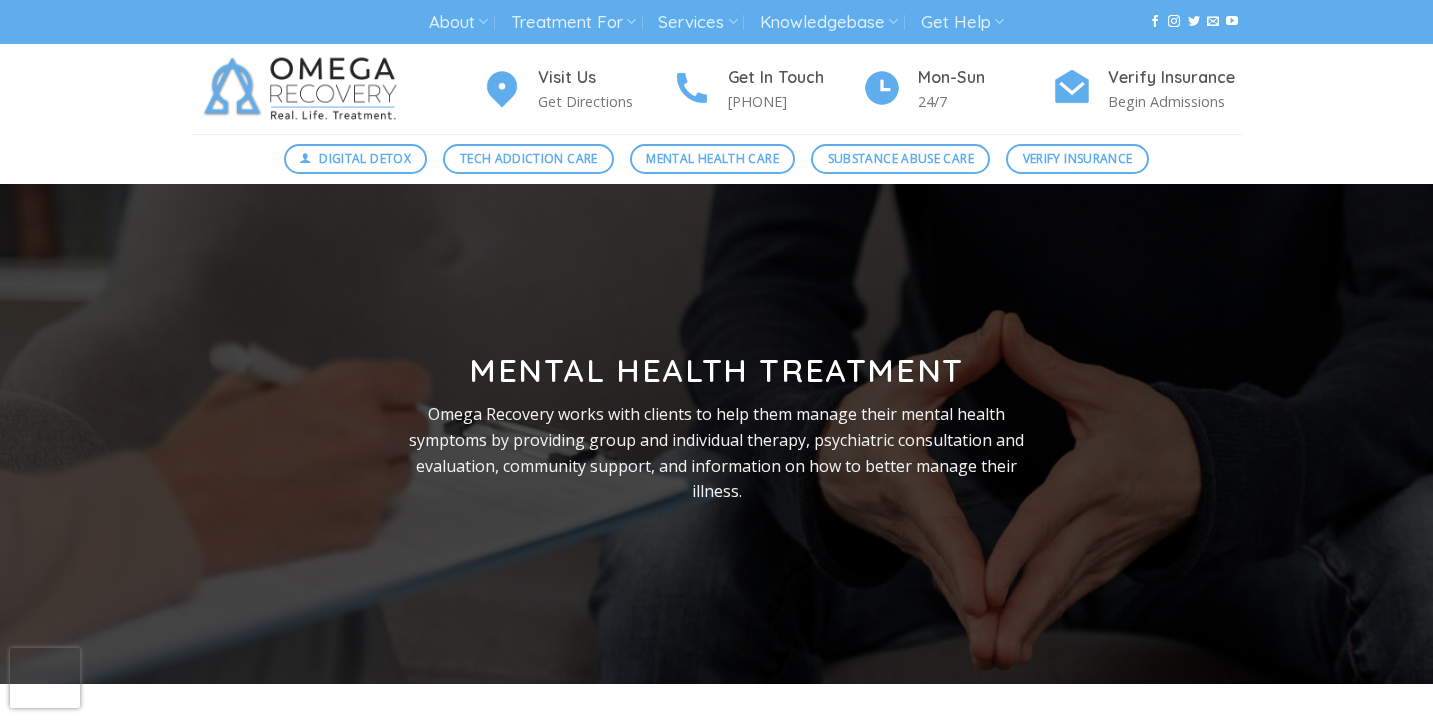 scroll, scrollTop: 0, scrollLeft: 0, axis: both 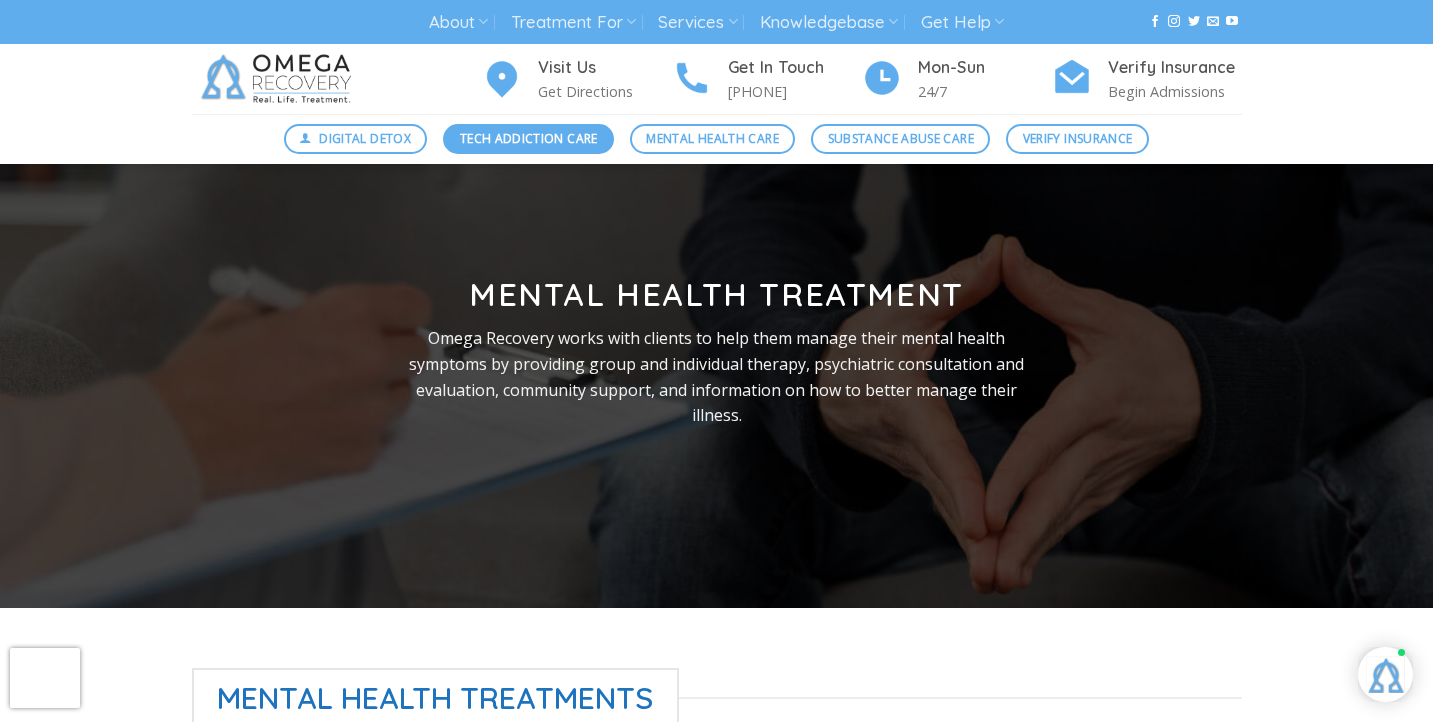 click on "Tech Addiction Care" at bounding box center [529, 138] 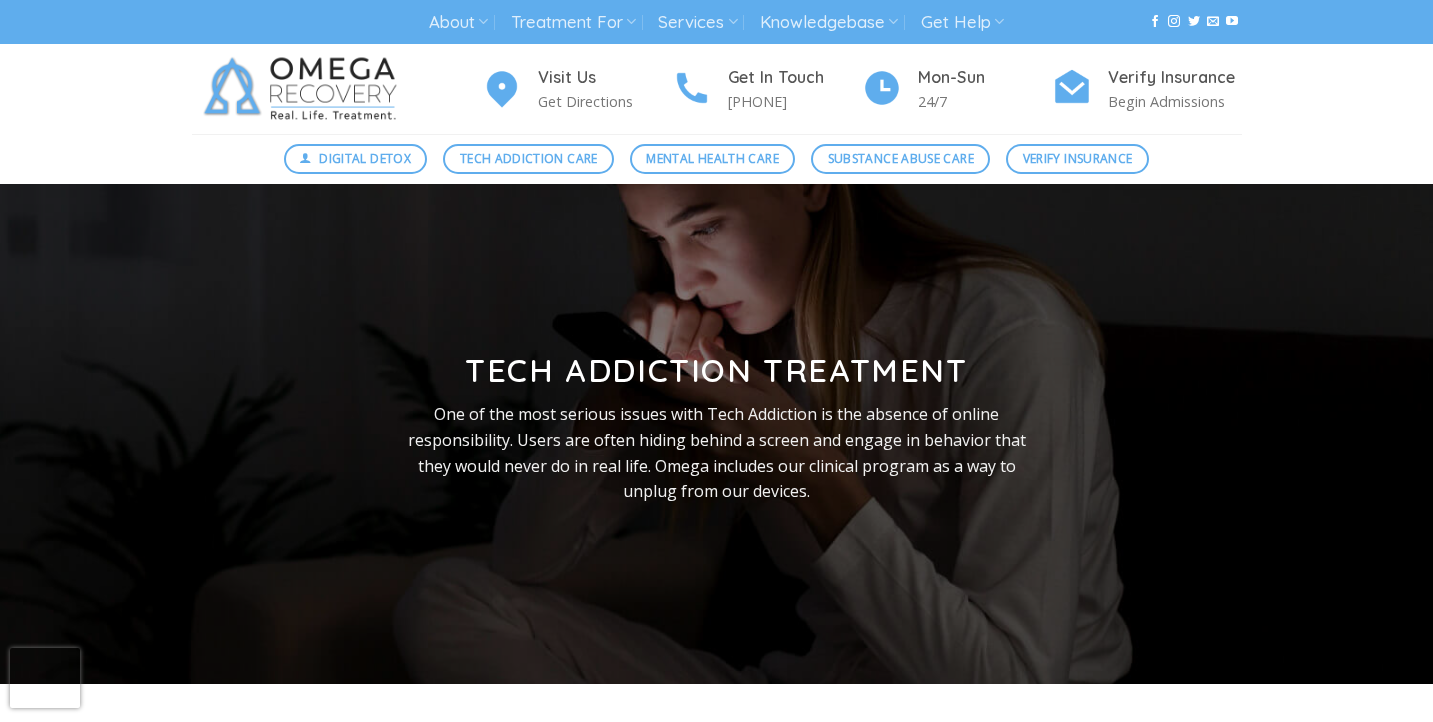 scroll, scrollTop: 0, scrollLeft: 0, axis: both 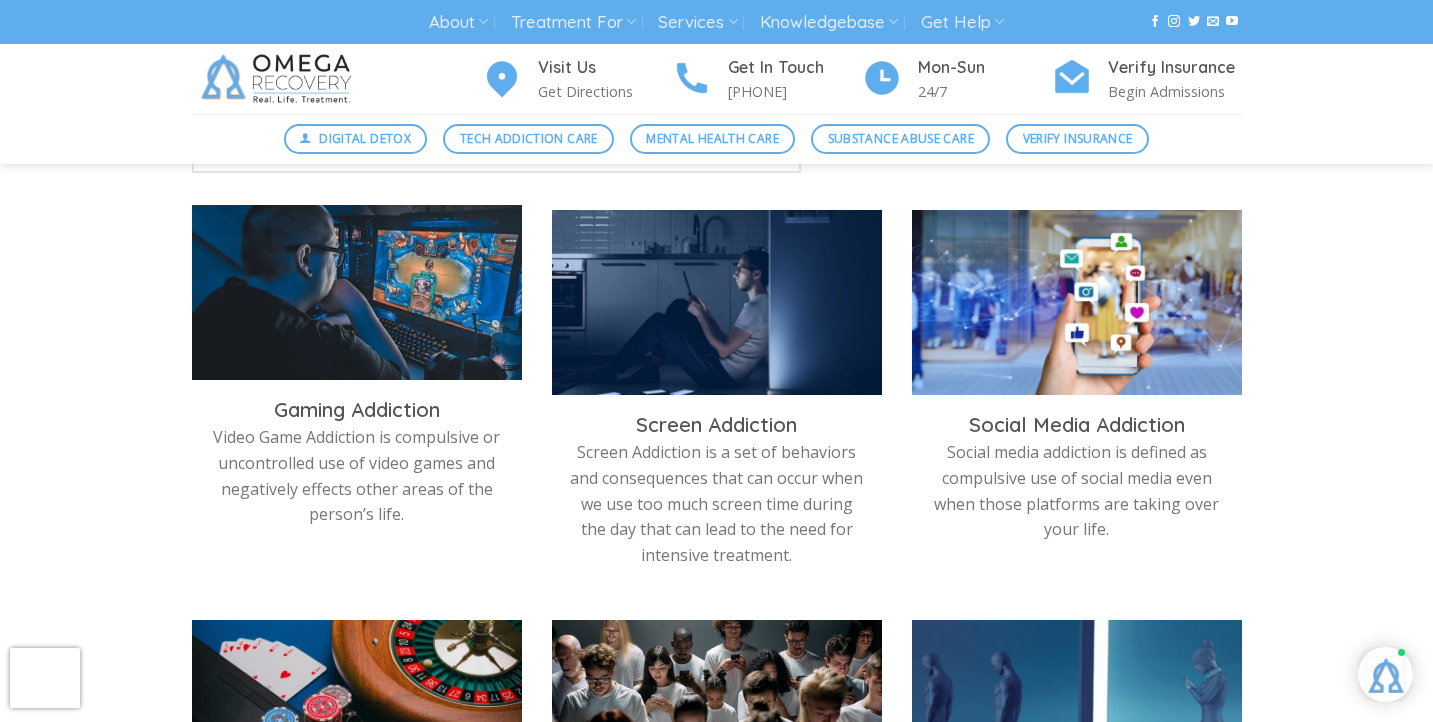 click at bounding box center (357, 297) 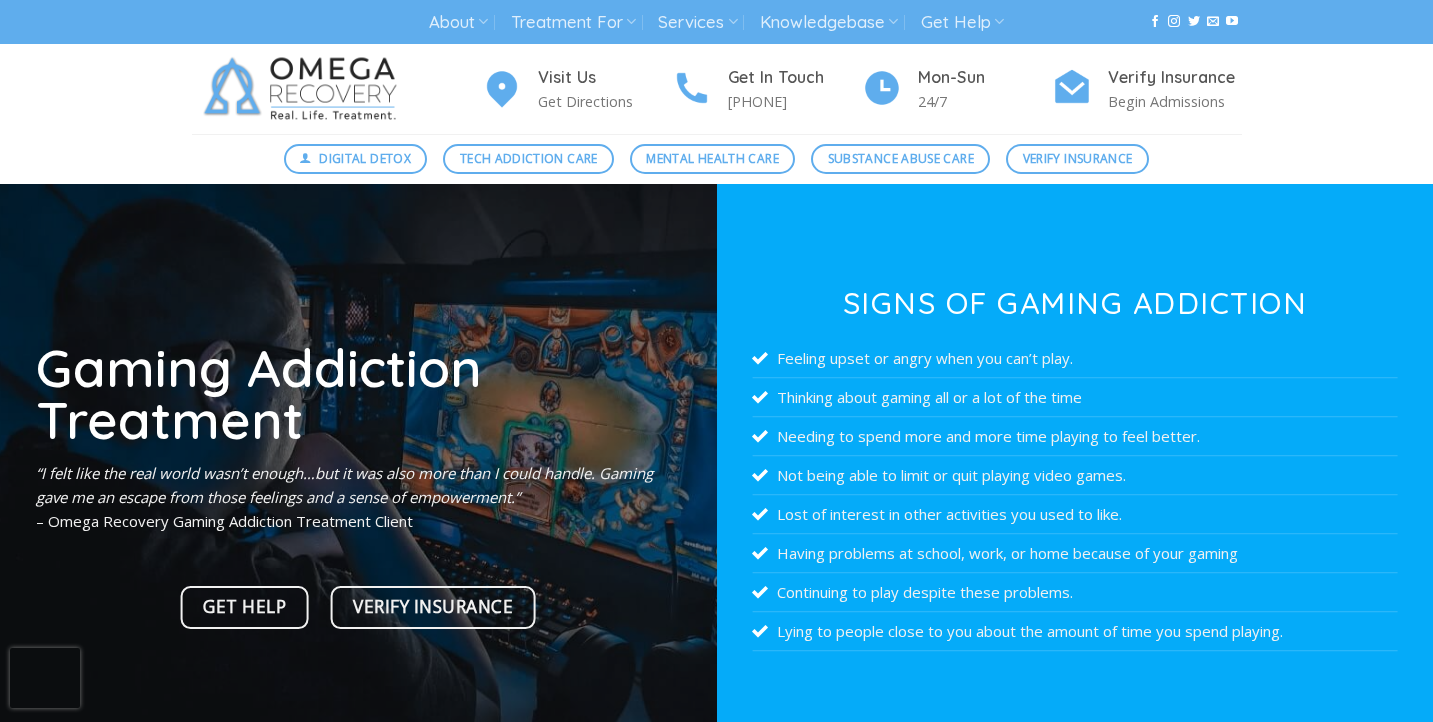 scroll, scrollTop: 0, scrollLeft: 0, axis: both 